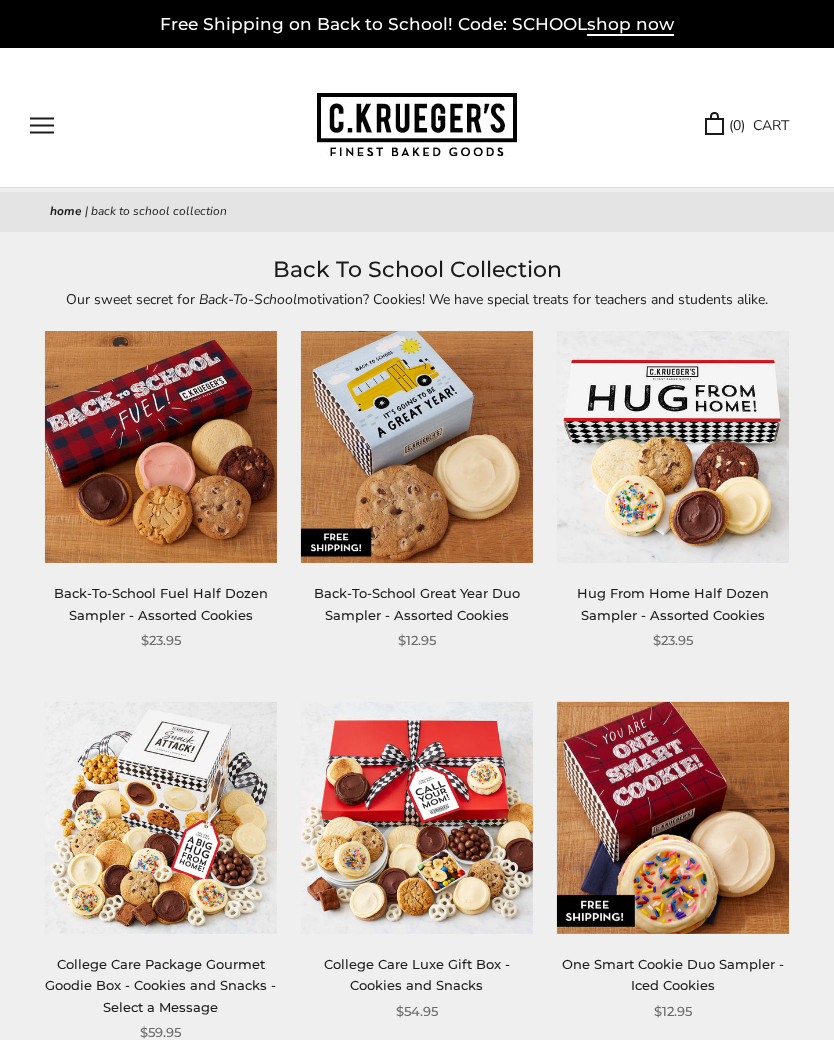 scroll, scrollTop: 0, scrollLeft: 0, axis: both 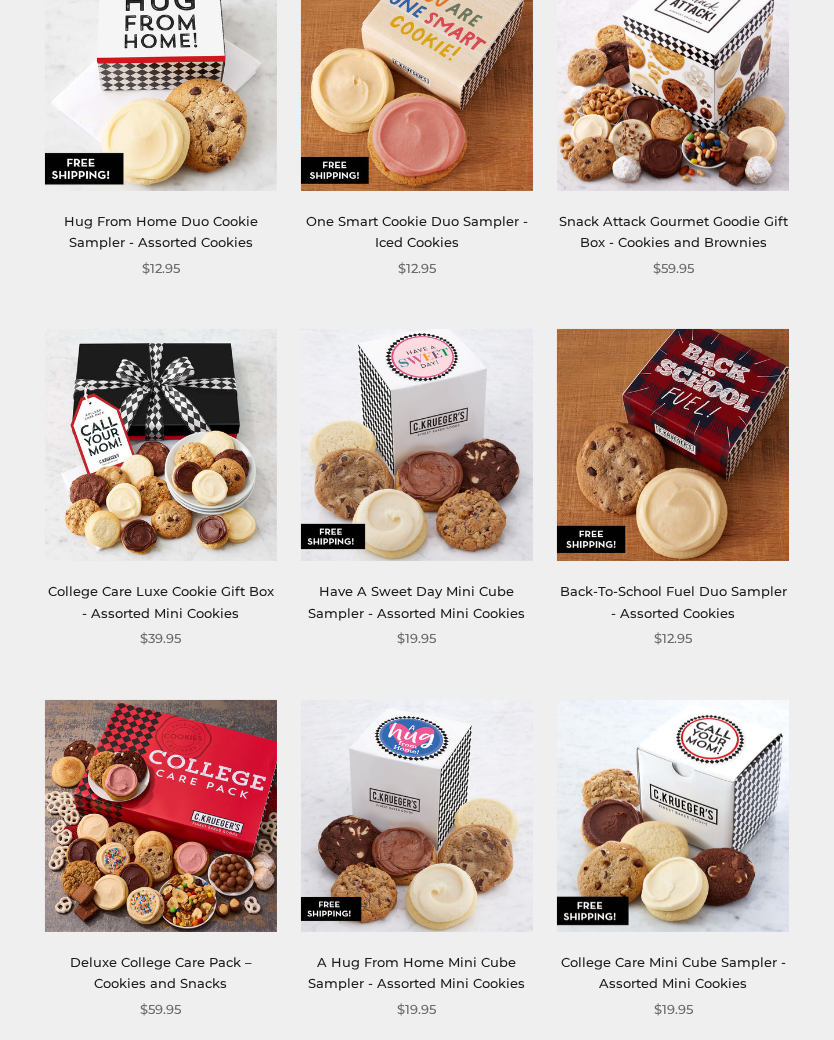 click at bounding box center (673, 445) 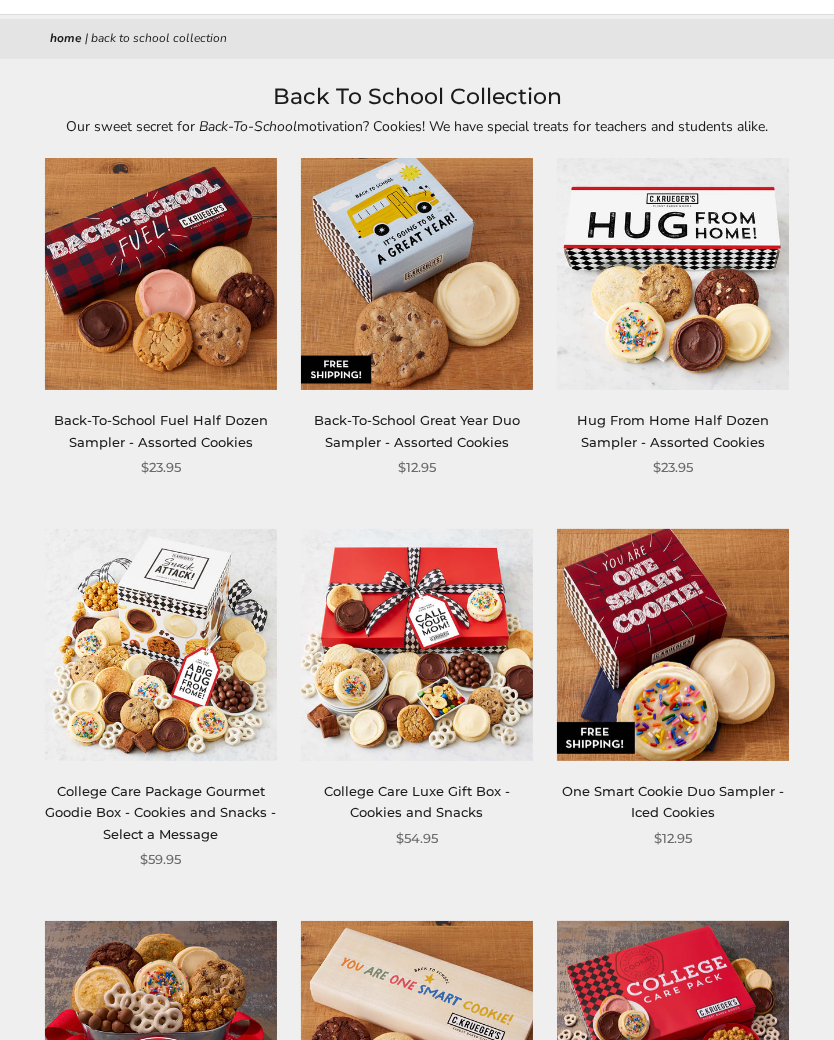 scroll, scrollTop: 170, scrollLeft: 0, axis: vertical 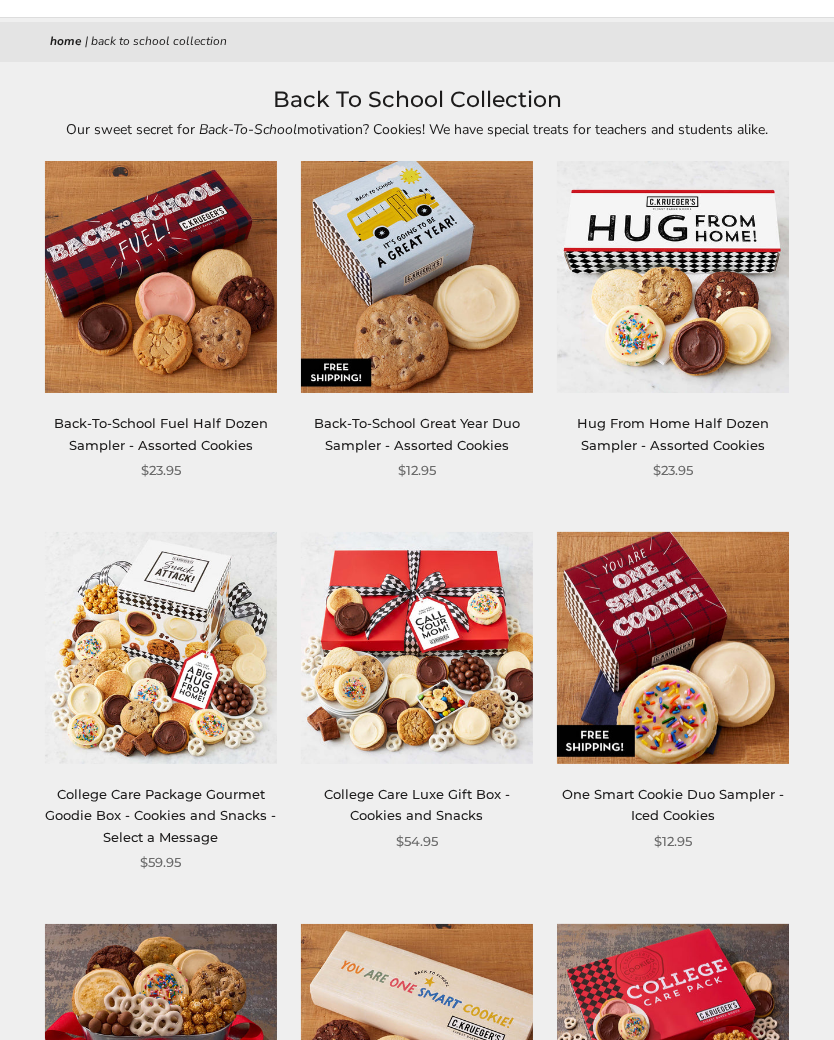 click at bounding box center (673, 648) 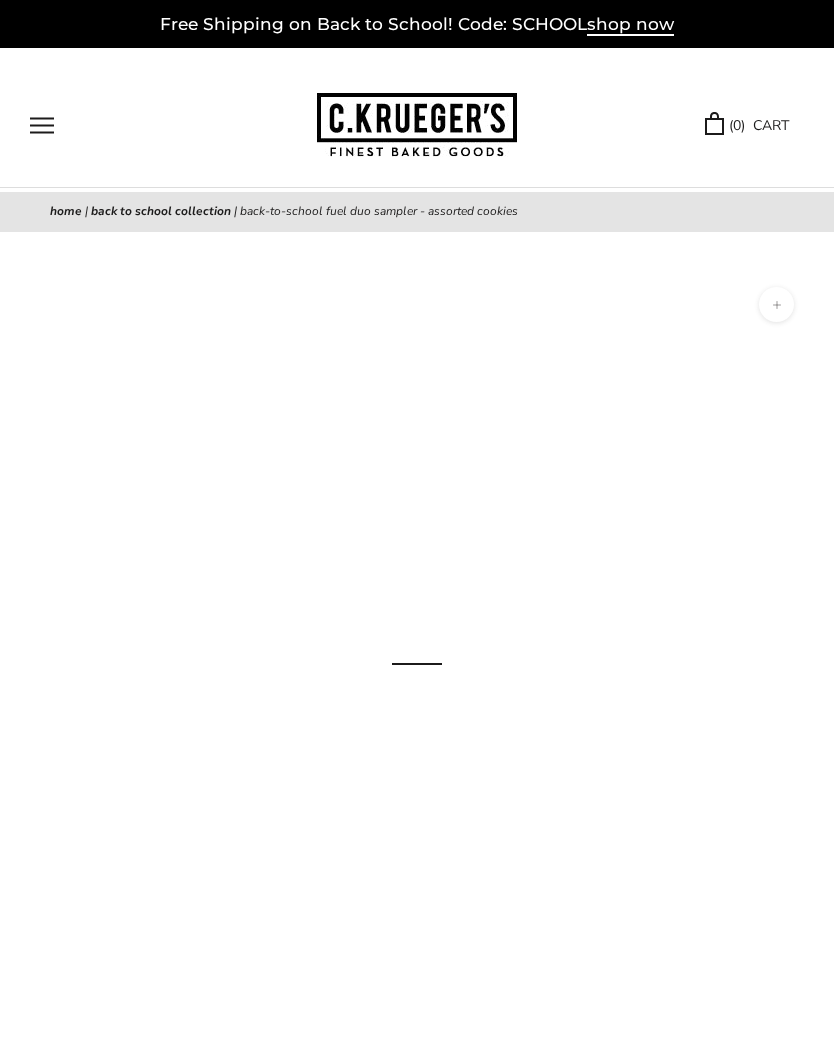 scroll, scrollTop: 0, scrollLeft: 0, axis: both 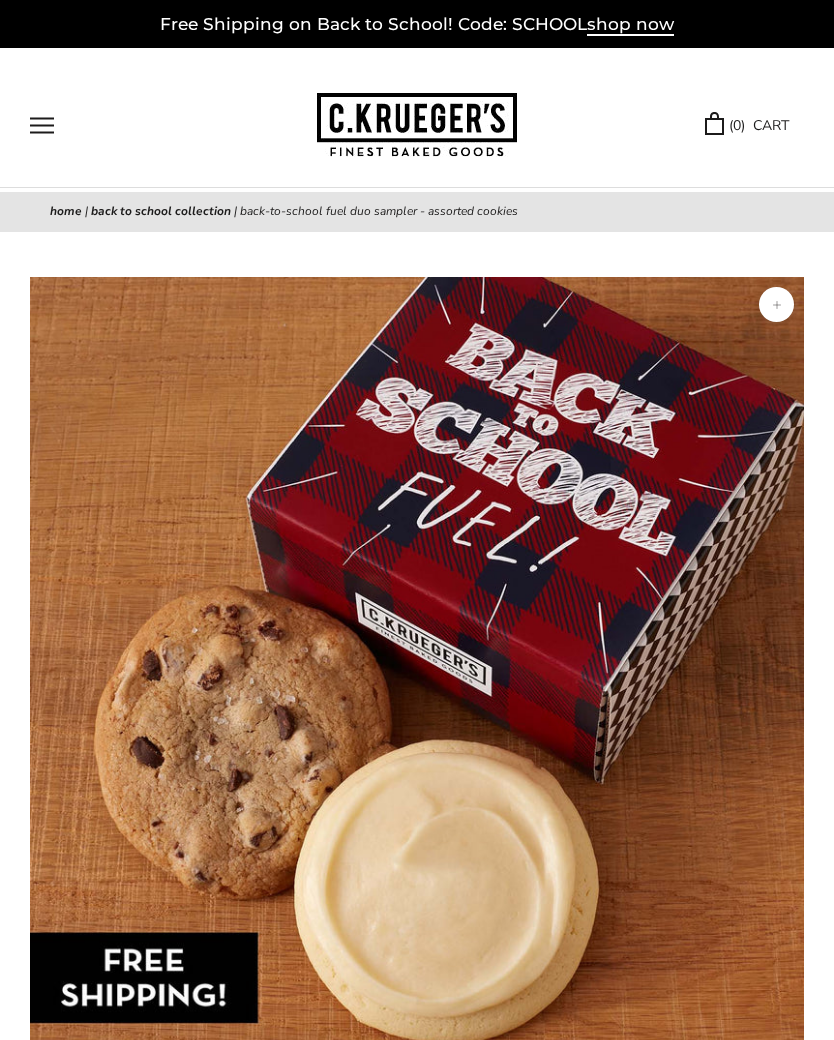 click on "Free Shipping on Back to School!  Code: SCHOOL  shop now" at bounding box center [417, 24] 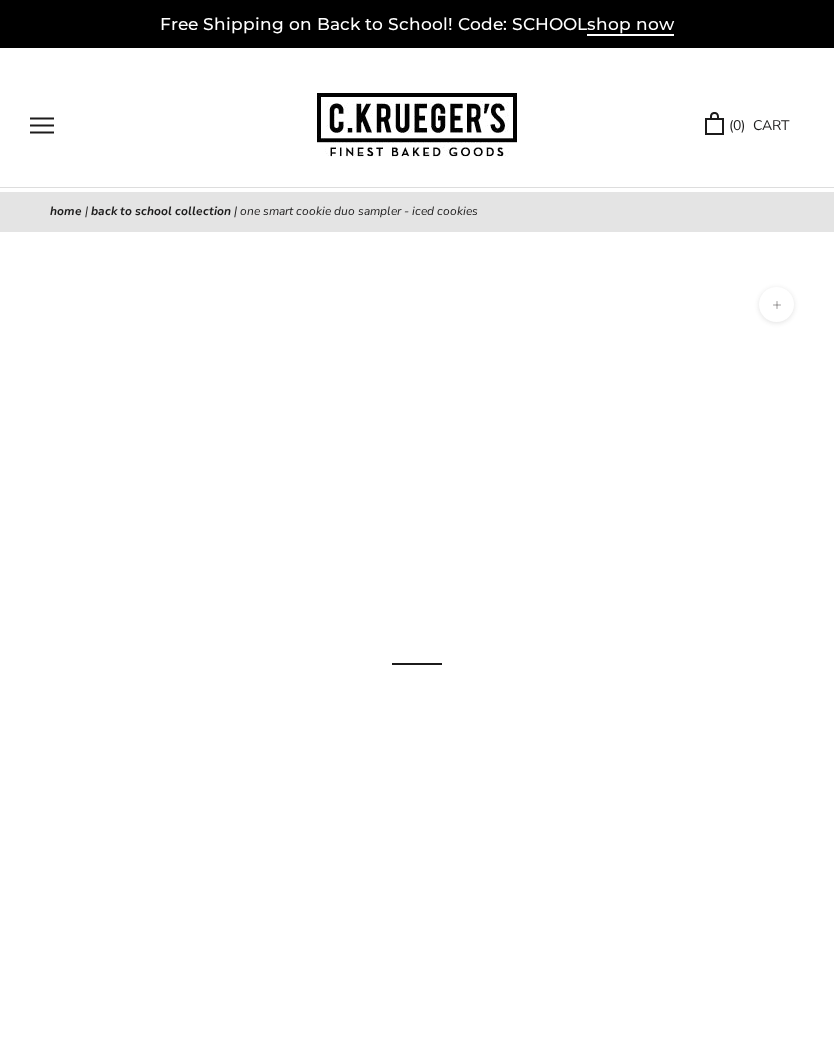 scroll, scrollTop: 0, scrollLeft: 0, axis: both 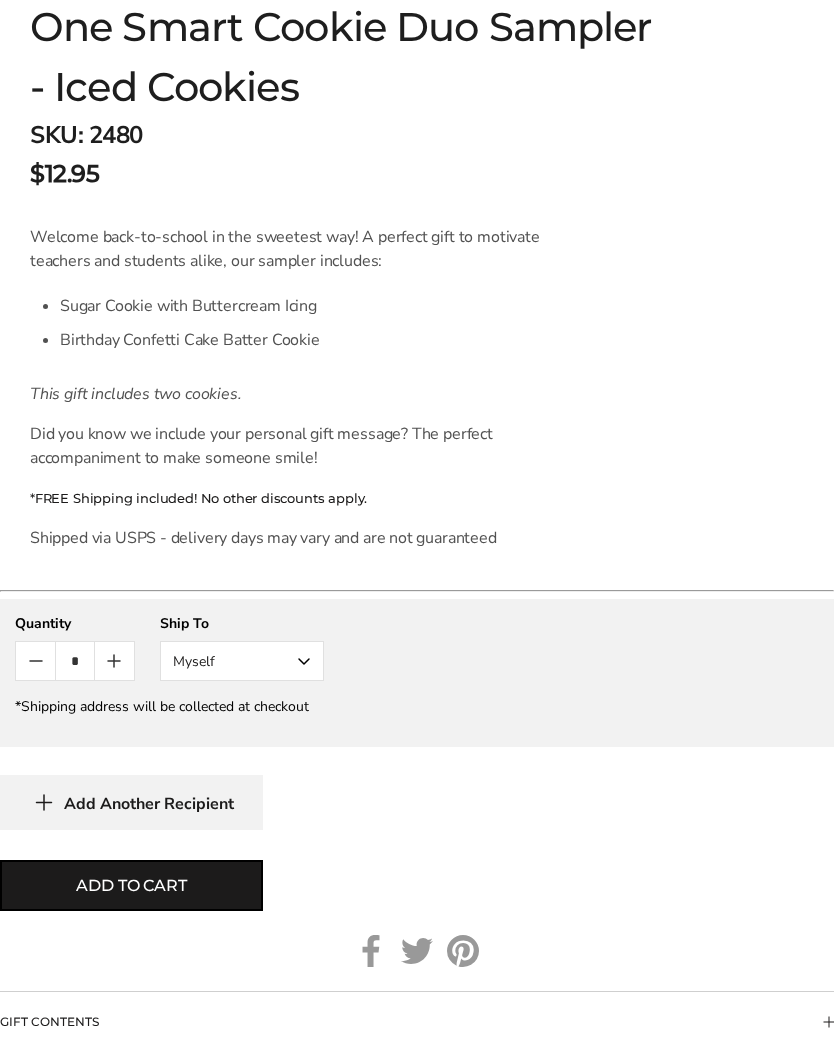 click on "Myself" at bounding box center [242, 661] 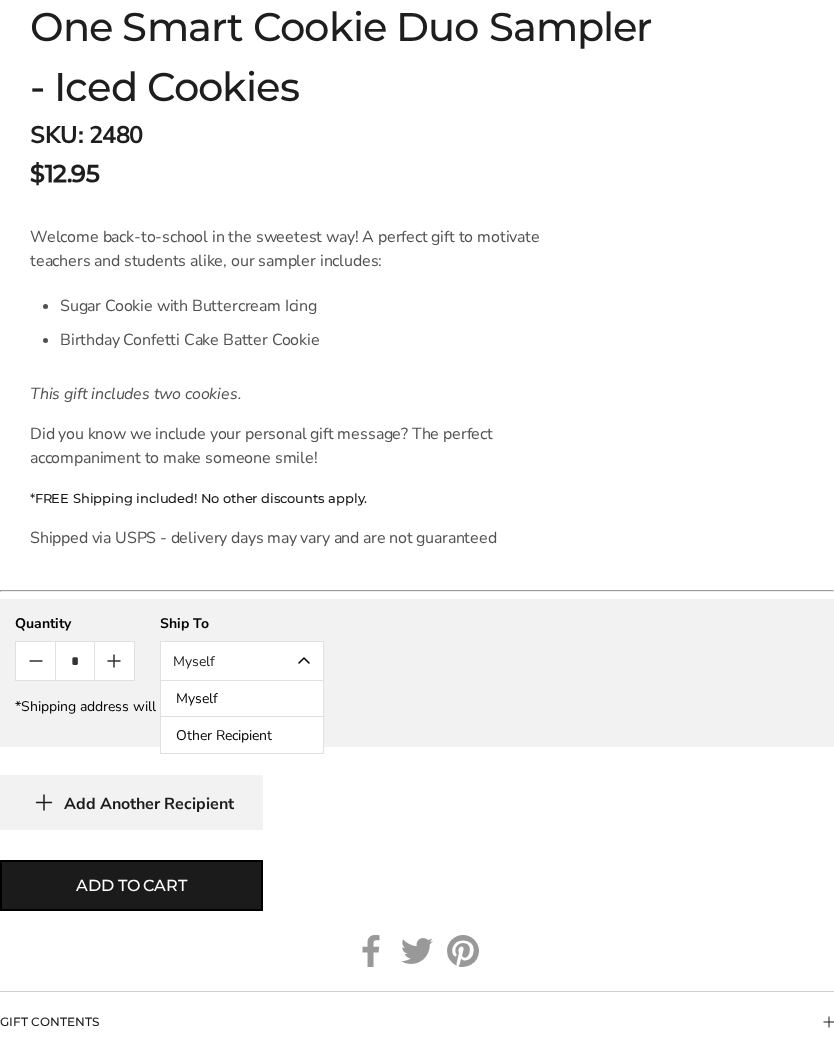 click on "Other Recipient" at bounding box center [242, 735] 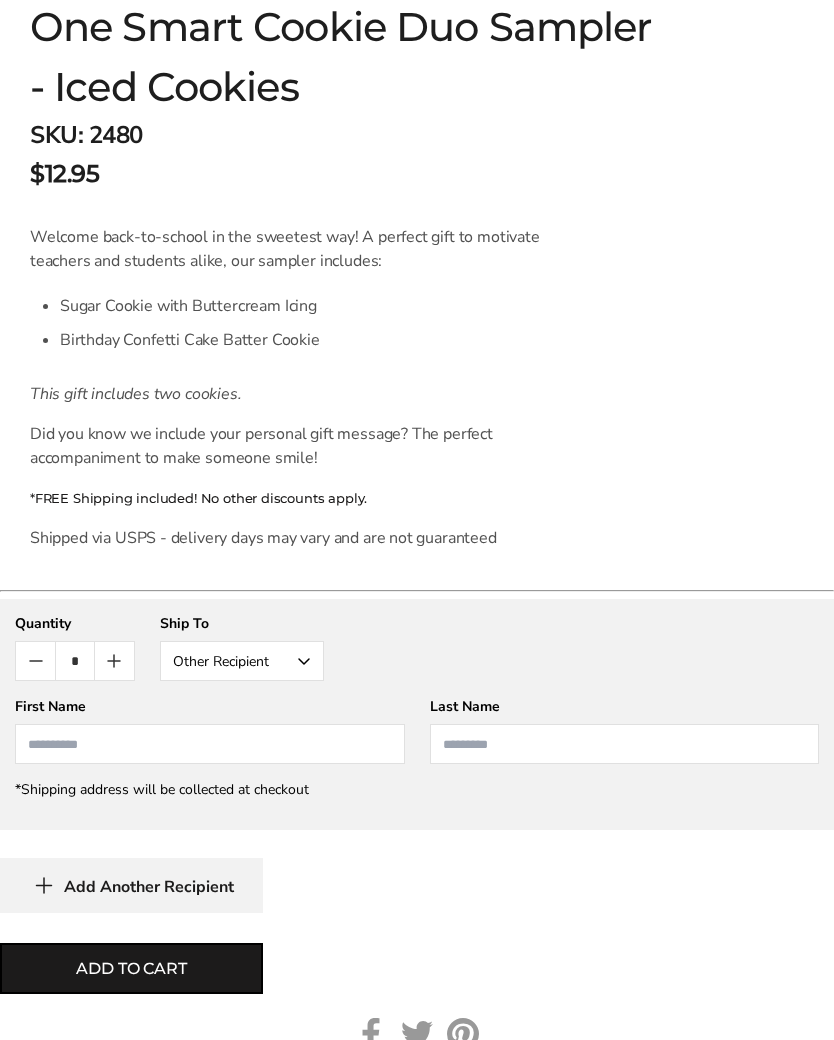 click at bounding box center [210, 744] 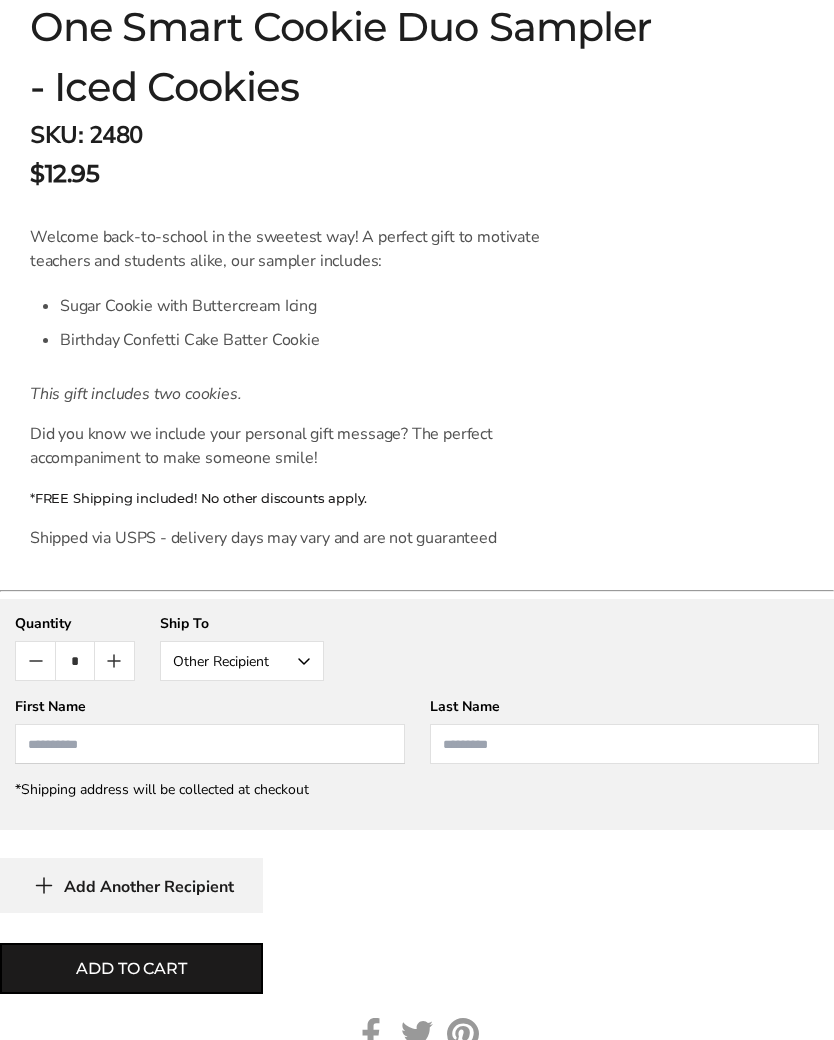 scroll, scrollTop: 1184, scrollLeft: 0, axis: vertical 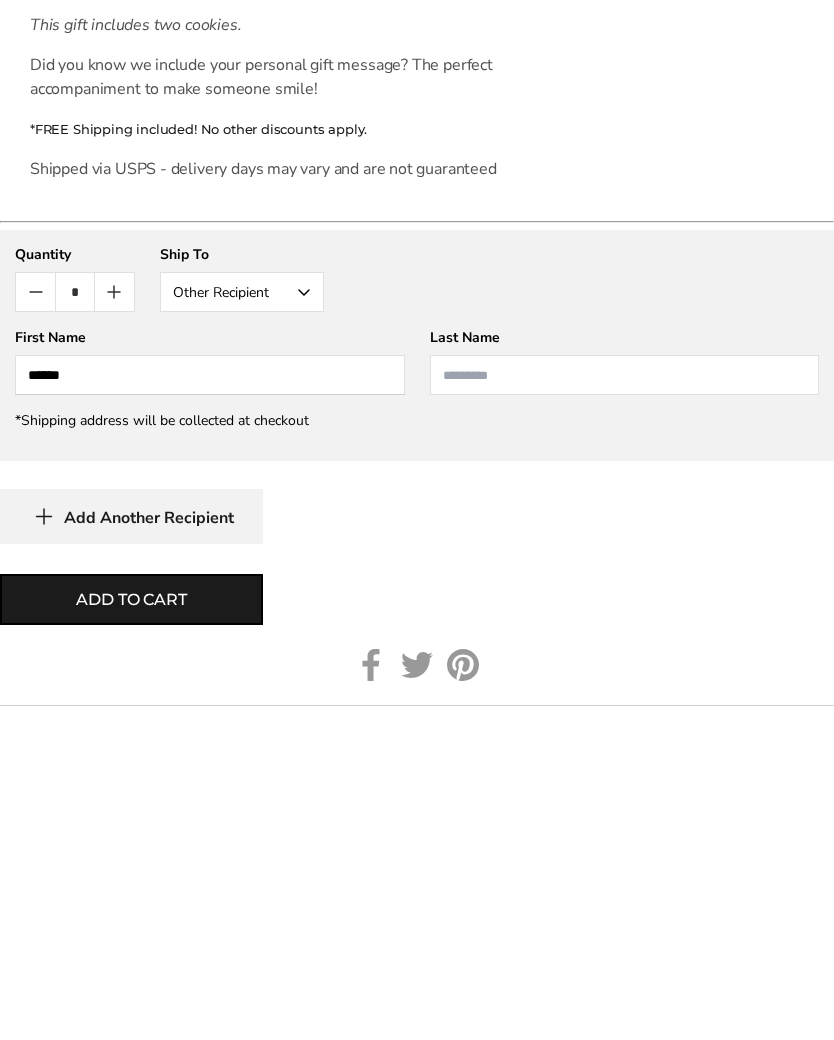 type on "******" 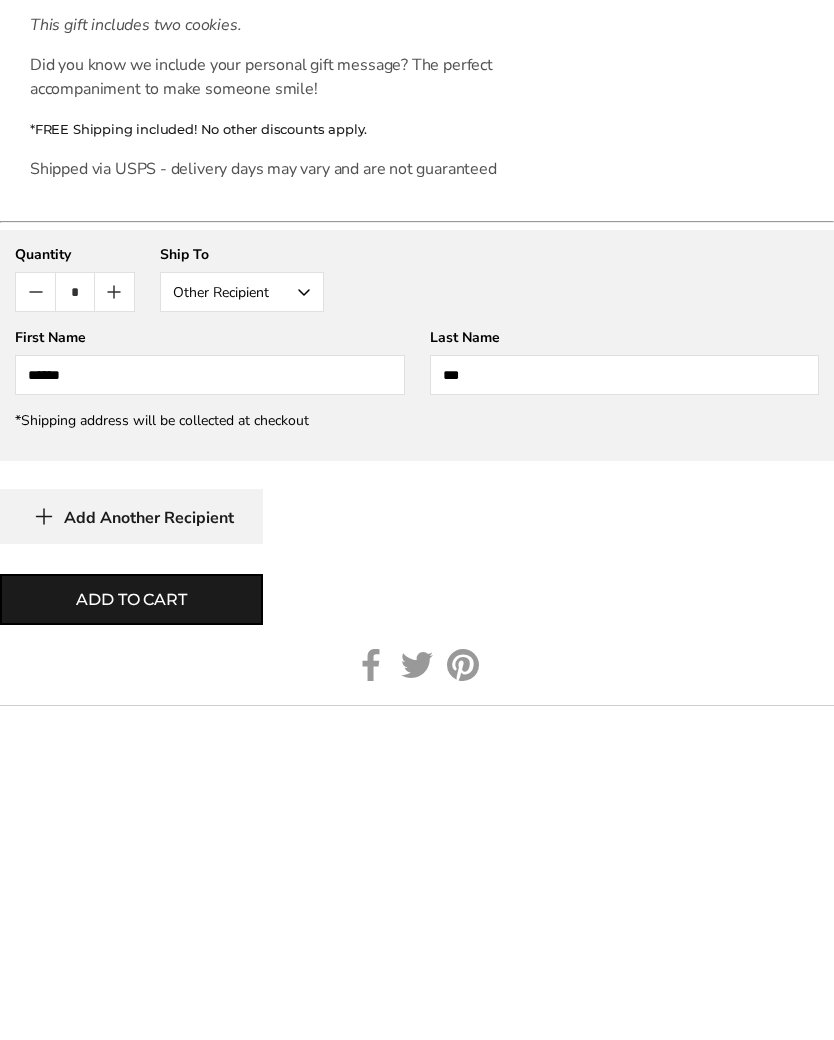 type on "*" 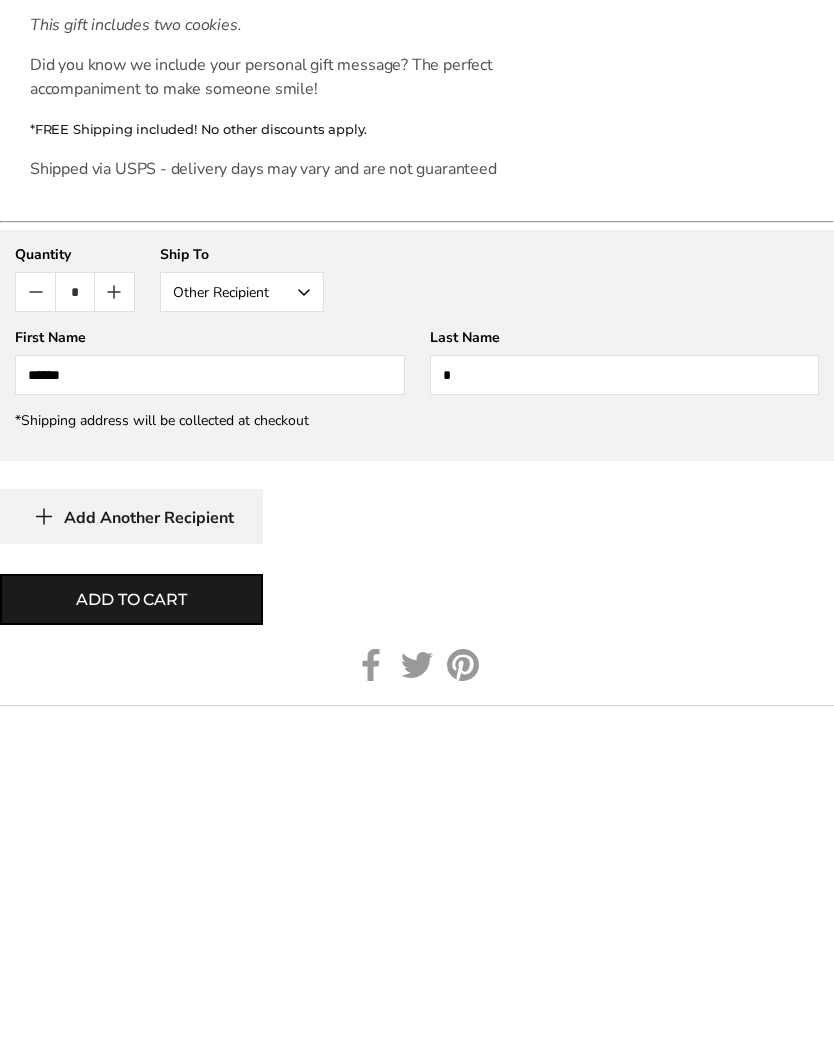 type on "*" 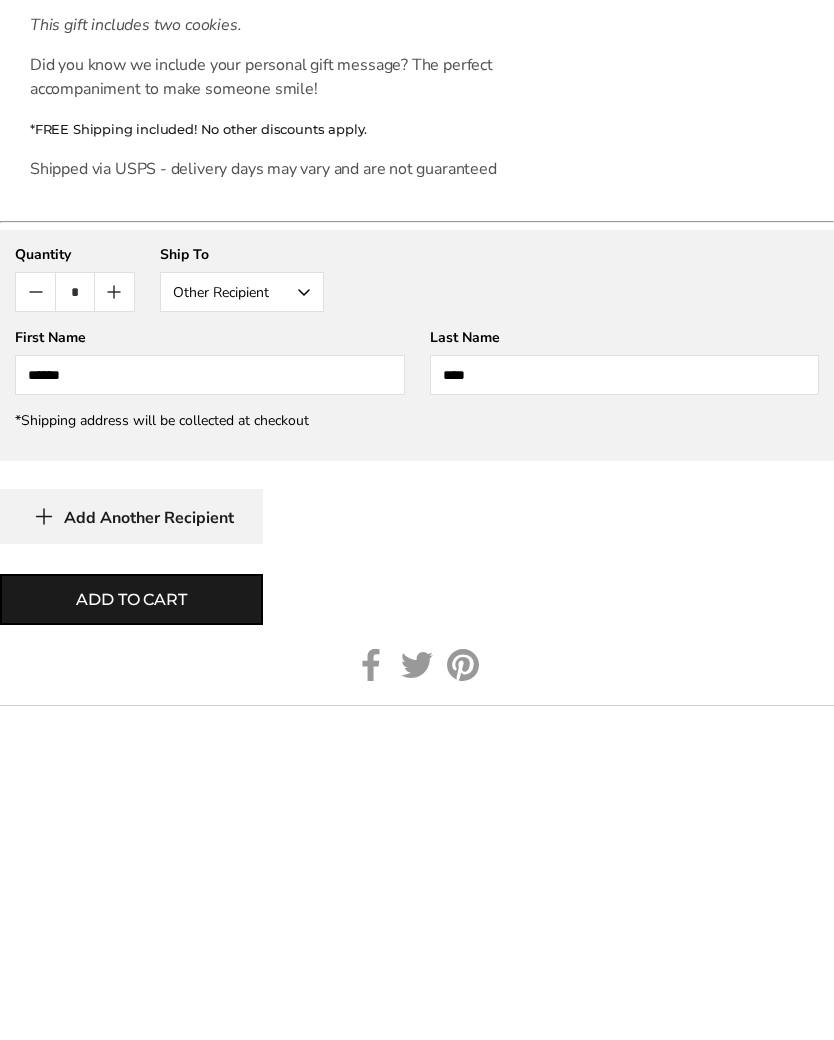 type on "*" 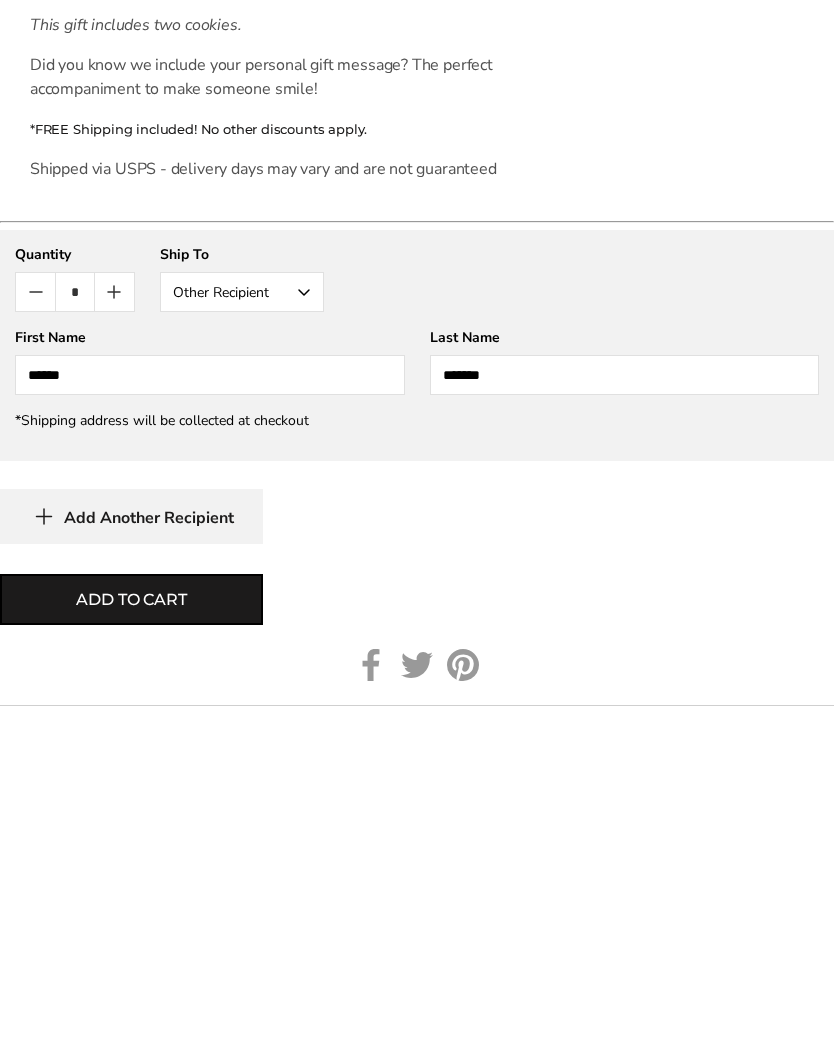 type on "*****" 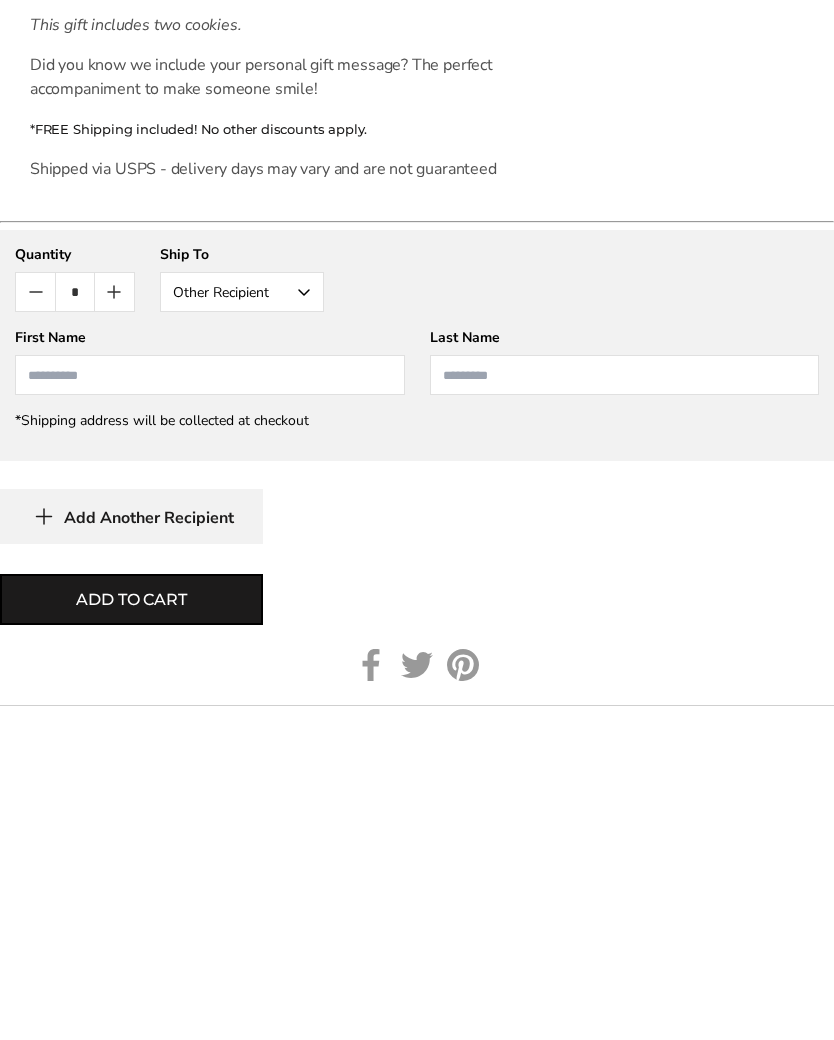 scroll, scrollTop: 1504, scrollLeft: 0, axis: vertical 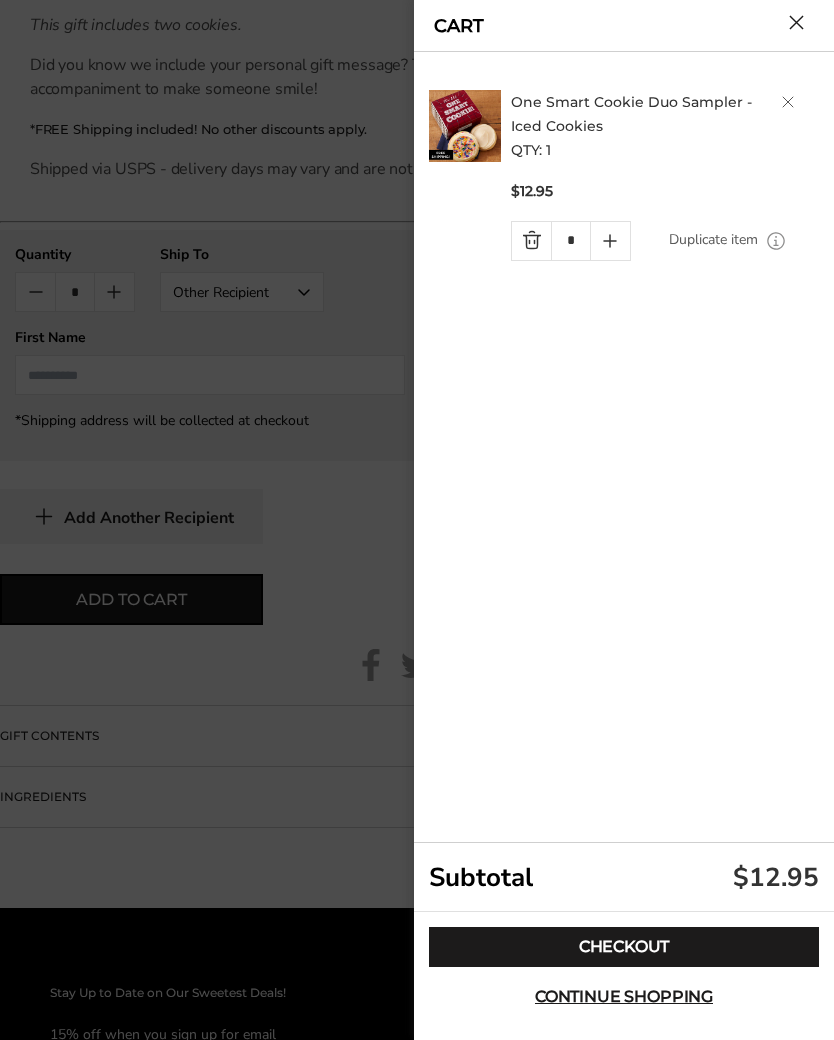 click on "Checkout" at bounding box center (624, 947) 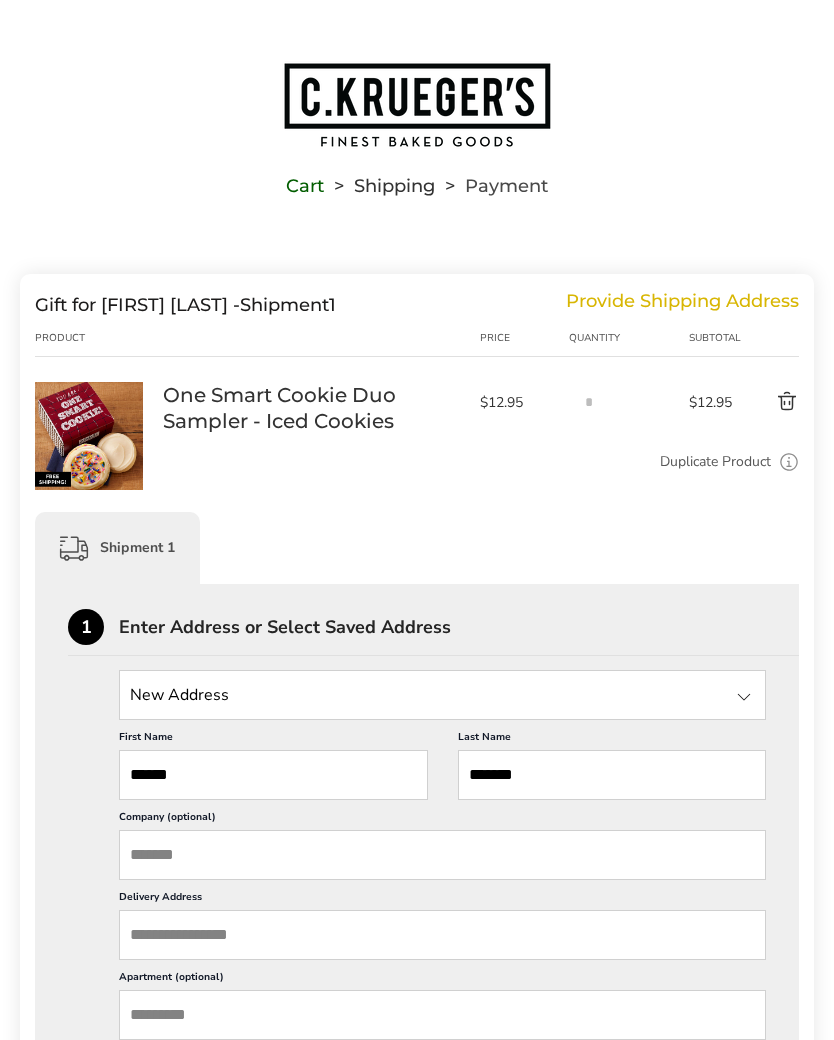 scroll, scrollTop: 1, scrollLeft: 0, axis: vertical 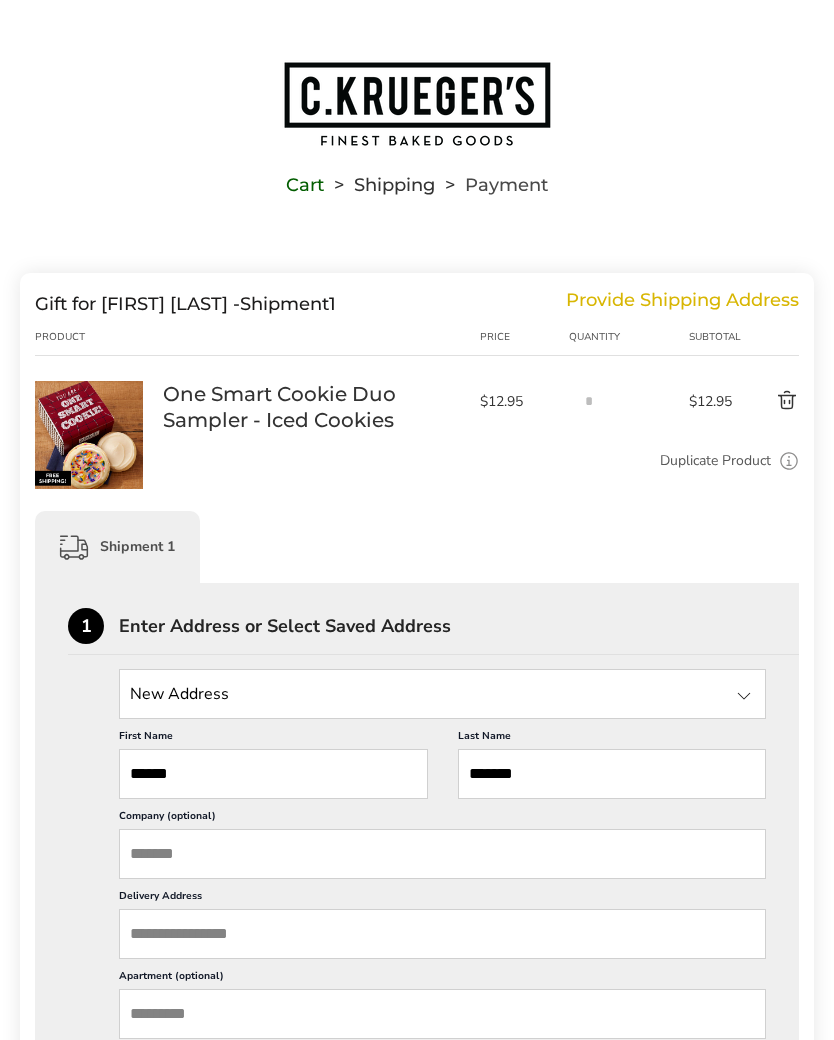 click on "1 Enter Address or Select Saved Address" at bounding box center [433, 631] 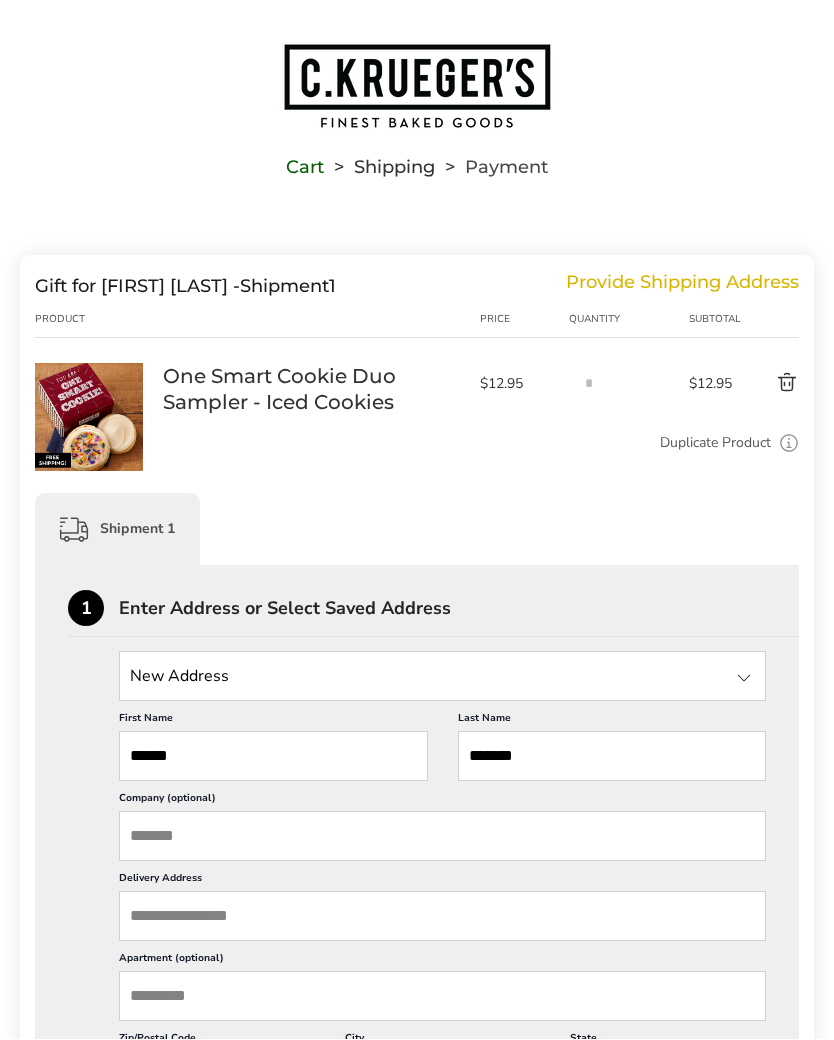 scroll, scrollTop: 19, scrollLeft: 0, axis: vertical 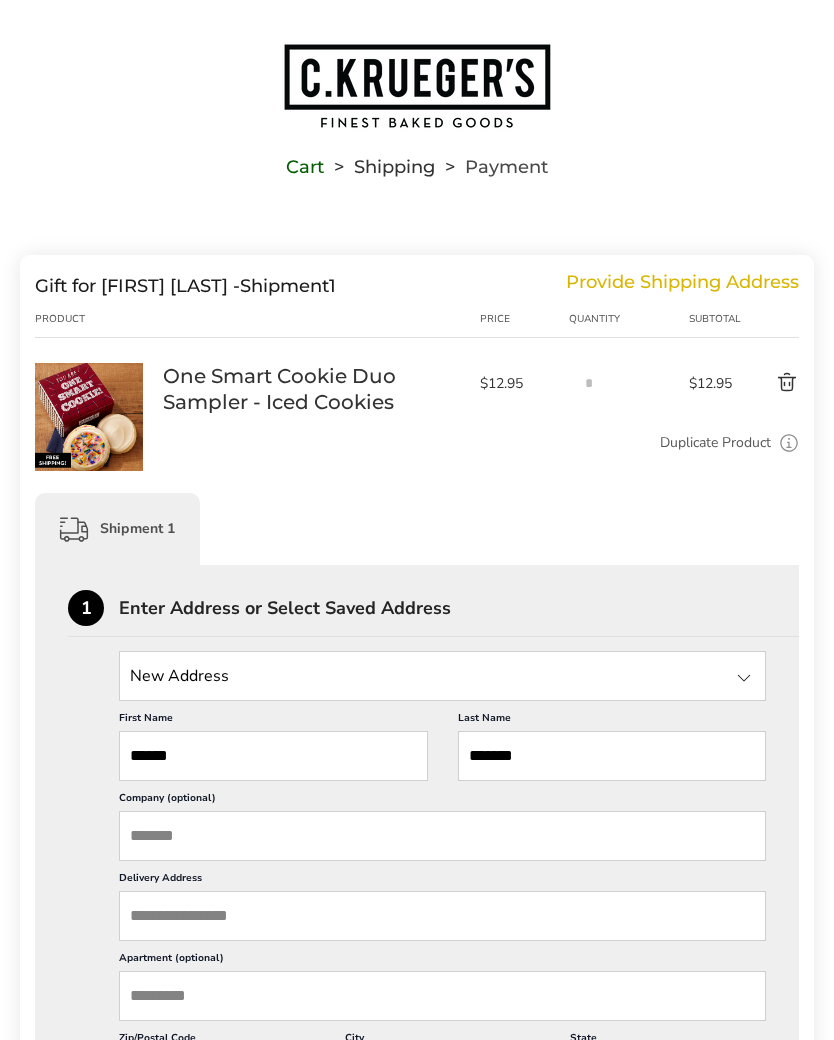 click at bounding box center [442, 676] 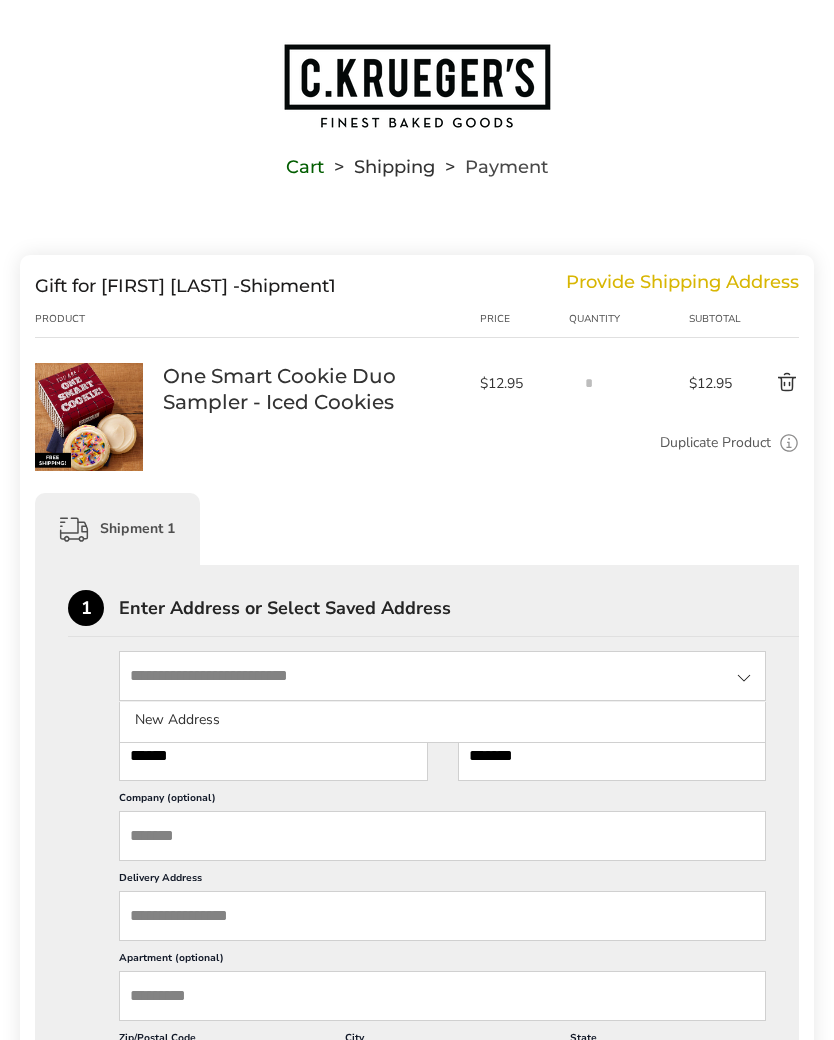 scroll, scrollTop: 18, scrollLeft: 0, axis: vertical 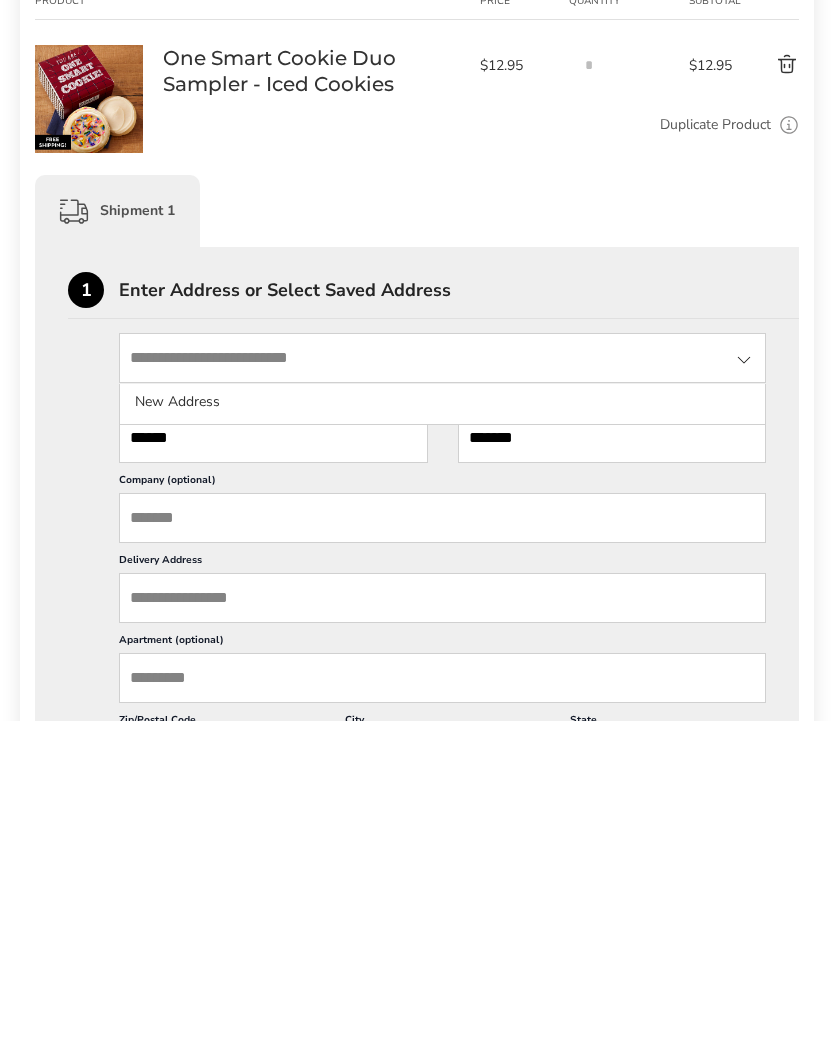 click at bounding box center [442, 677] 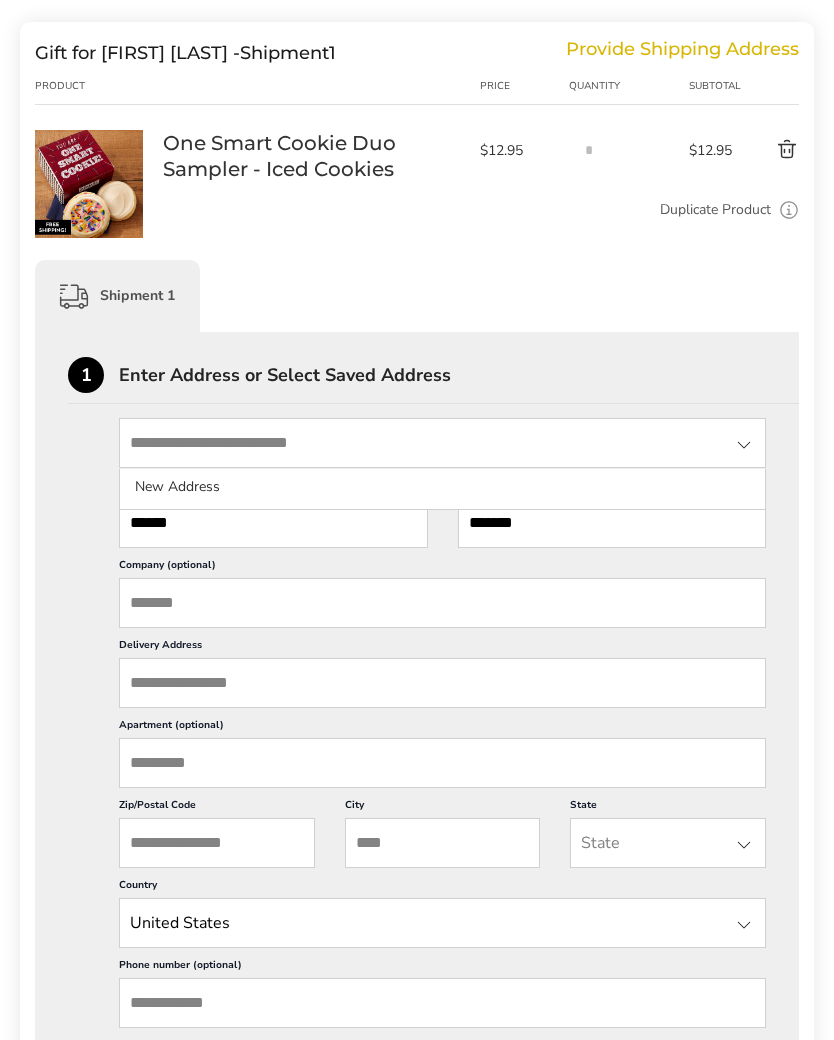 scroll, scrollTop: 0, scrollLeft: 0, axis: both 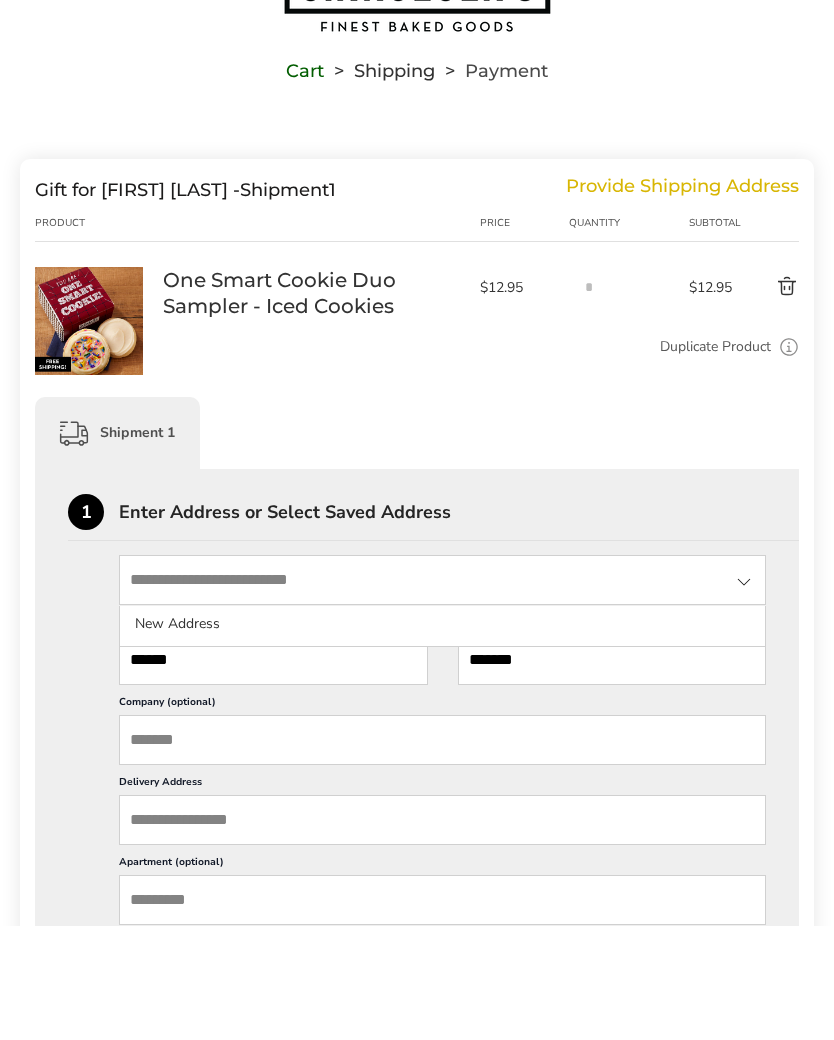 click on "New Address" 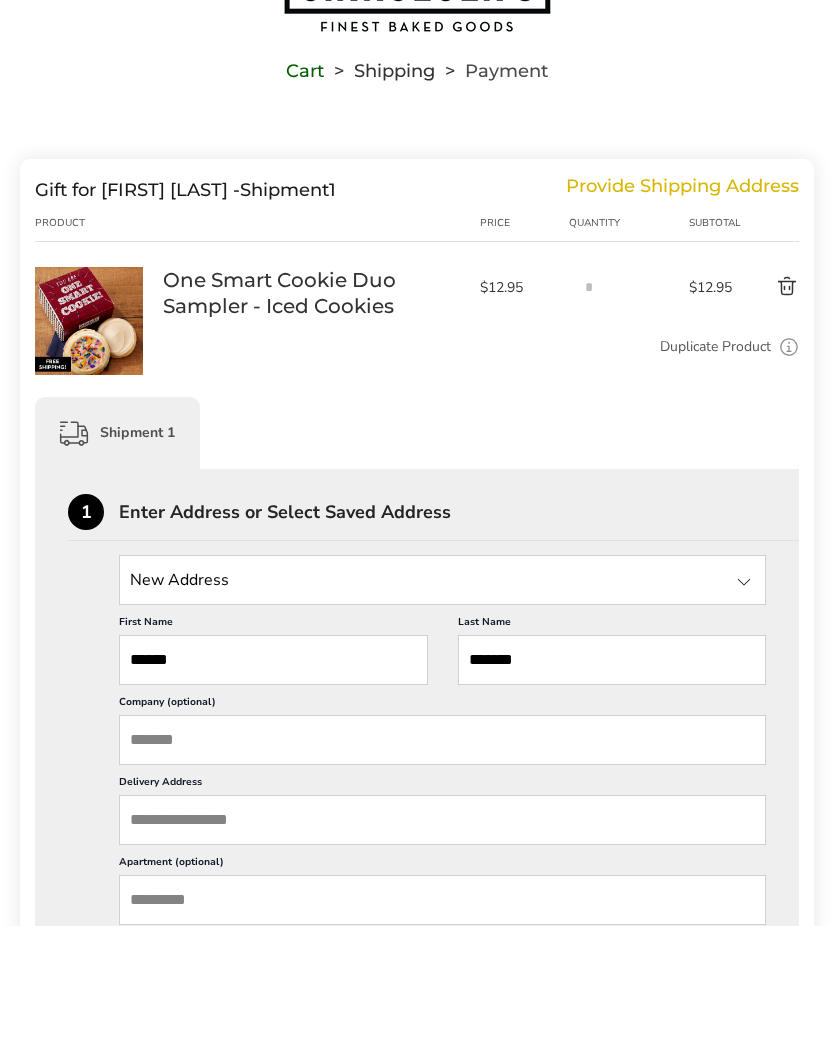 scroll, scrollTop: 115, scrollLeft: 0, axis: vertical 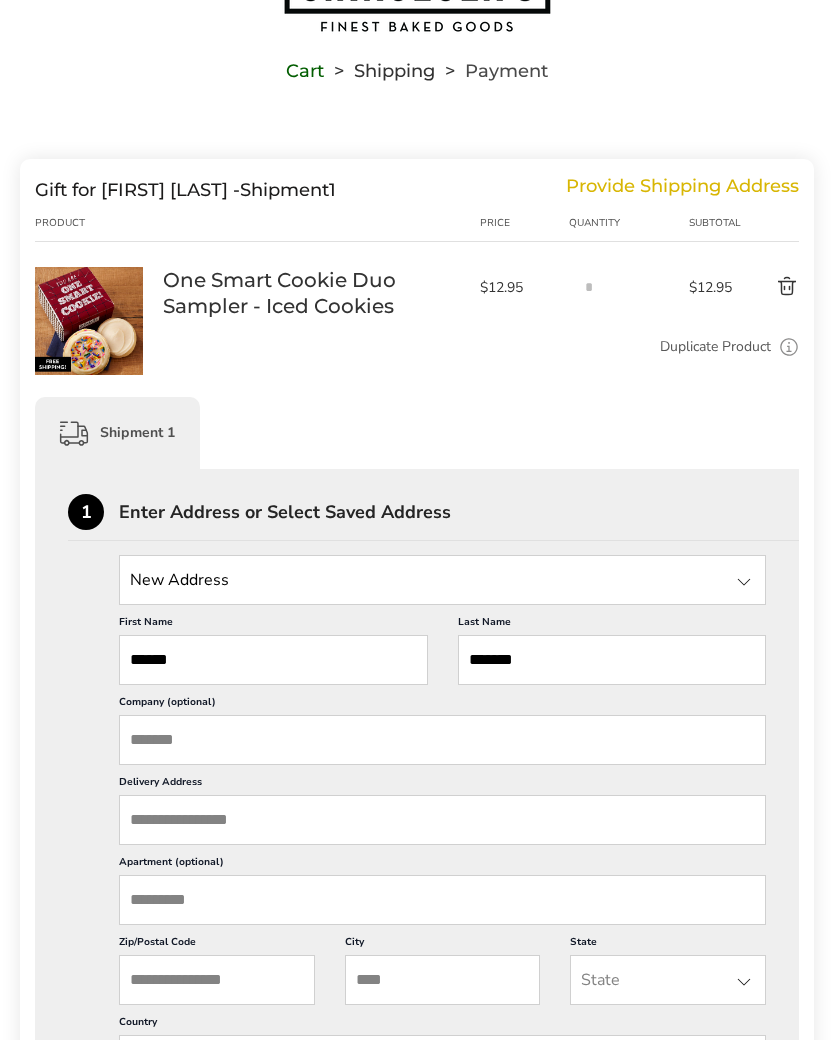 click at bounding box center [442, 580] 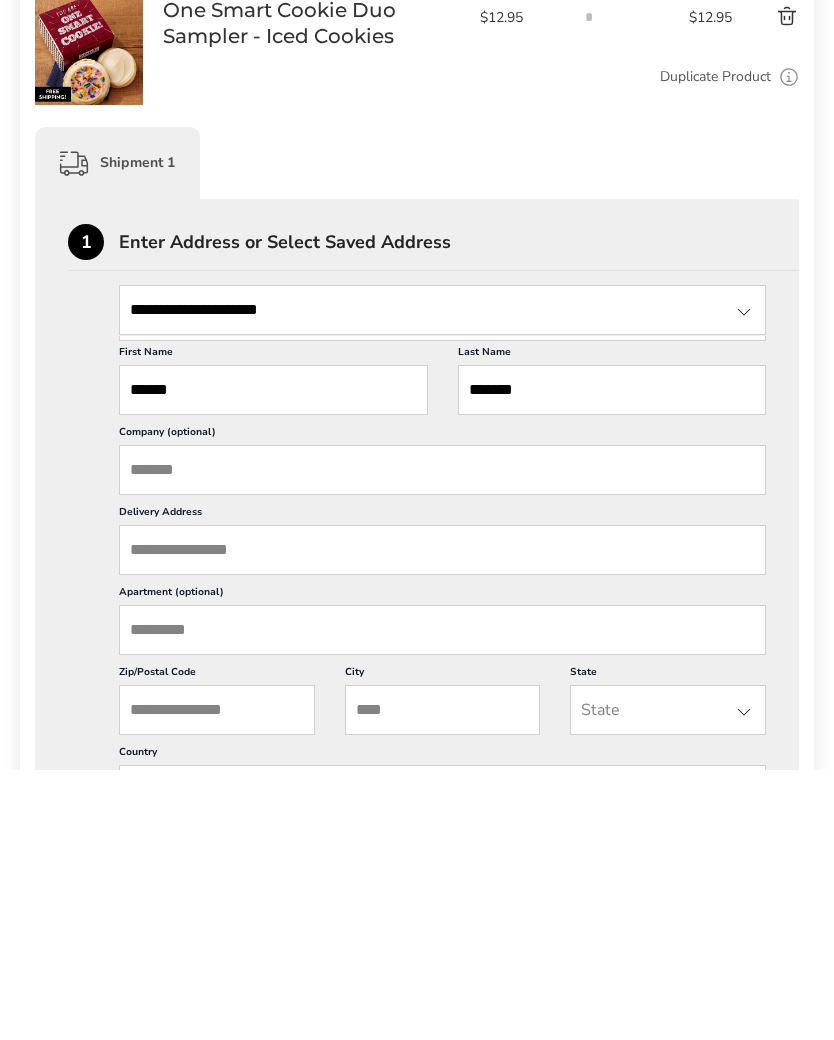 type on "**********" 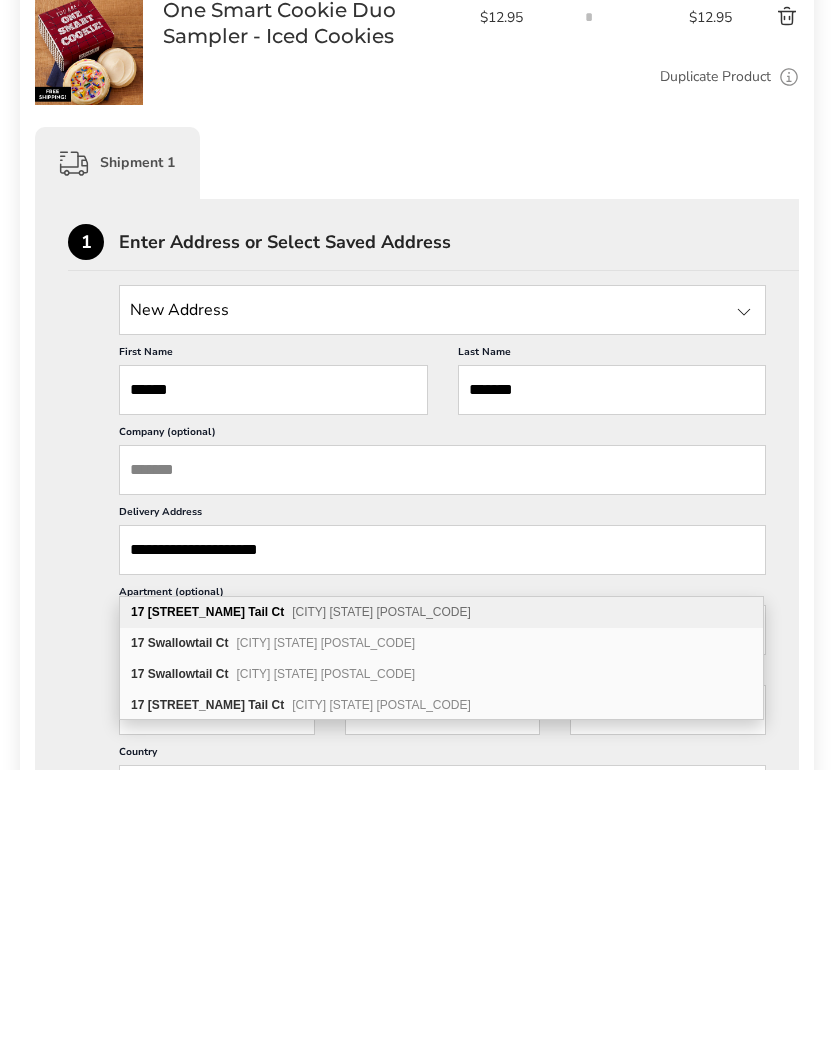 click on "17   Swallow Tail   Ct Spring TX 77381" at bounding box center (441, 883) 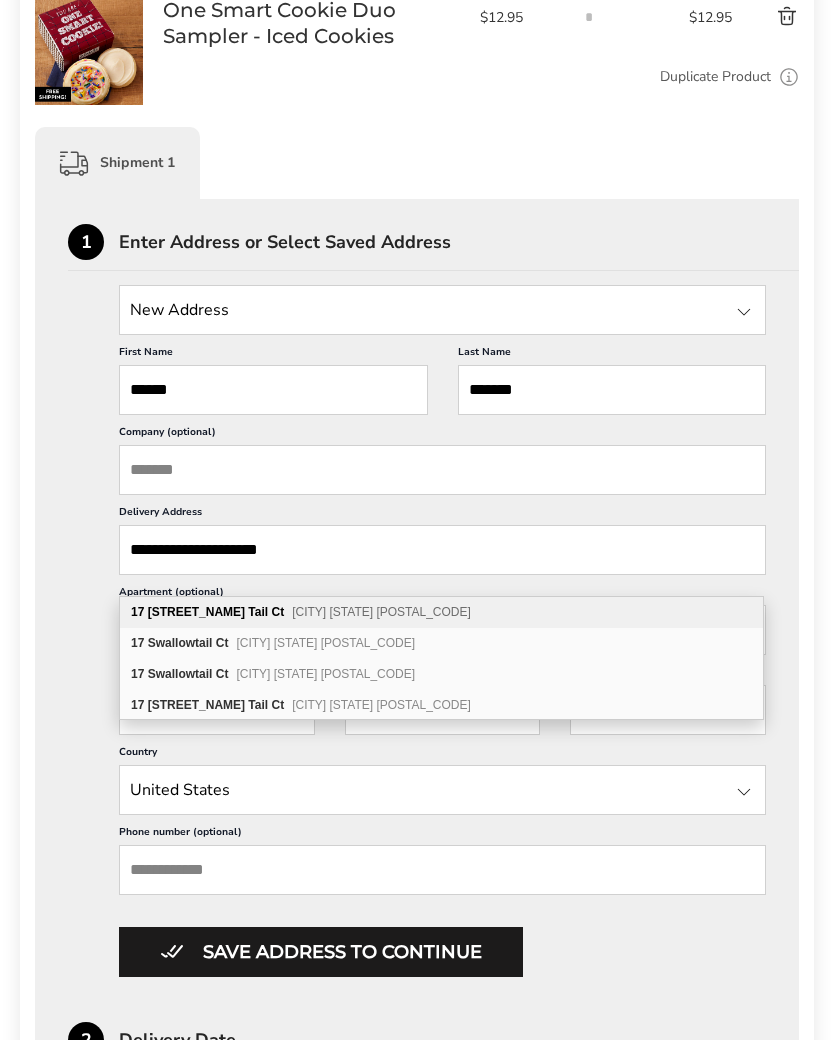 type on "**********" 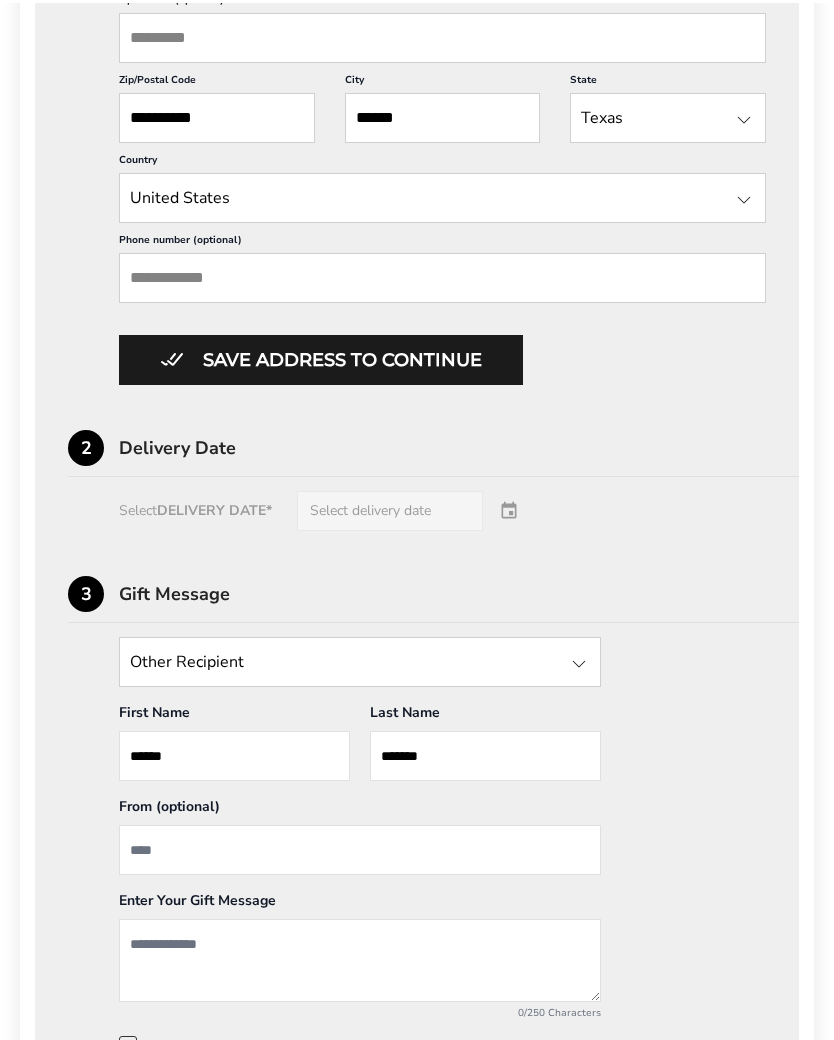 scroll, scrollTop: 977, scrollLeft: 0, axis: vertical 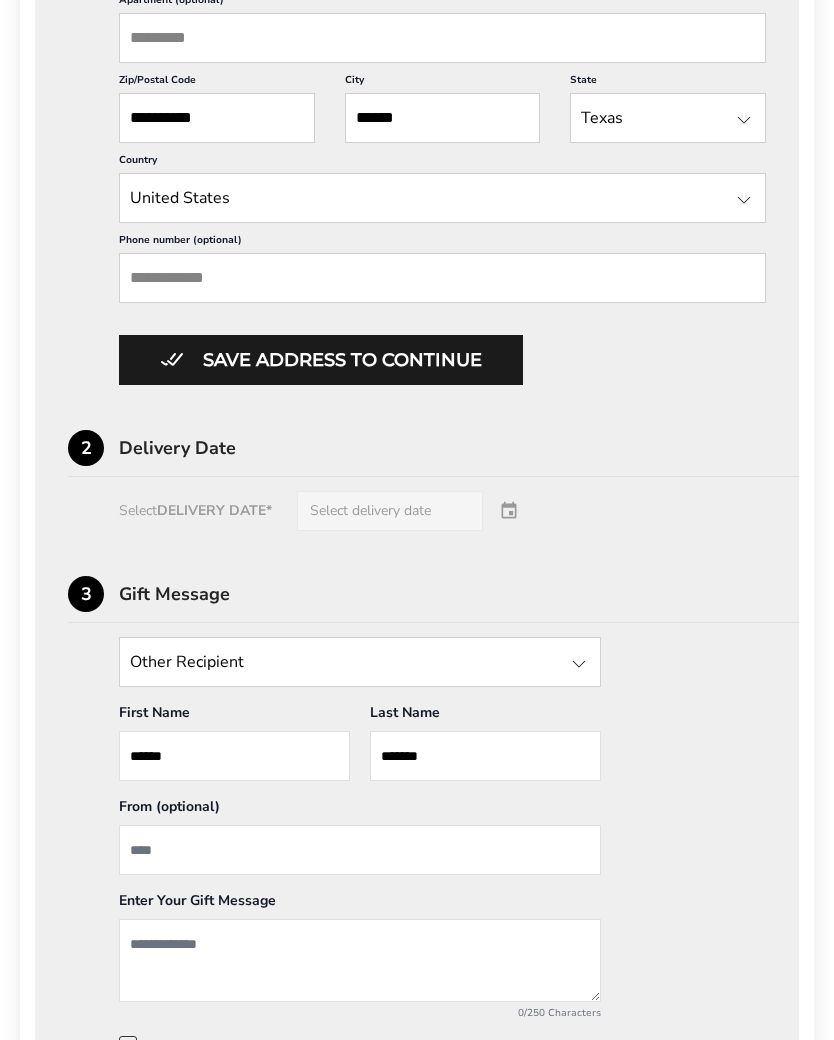 click on "Select  DELIVERY DATE*  Select delivery date" at bounding box center (417, 511) 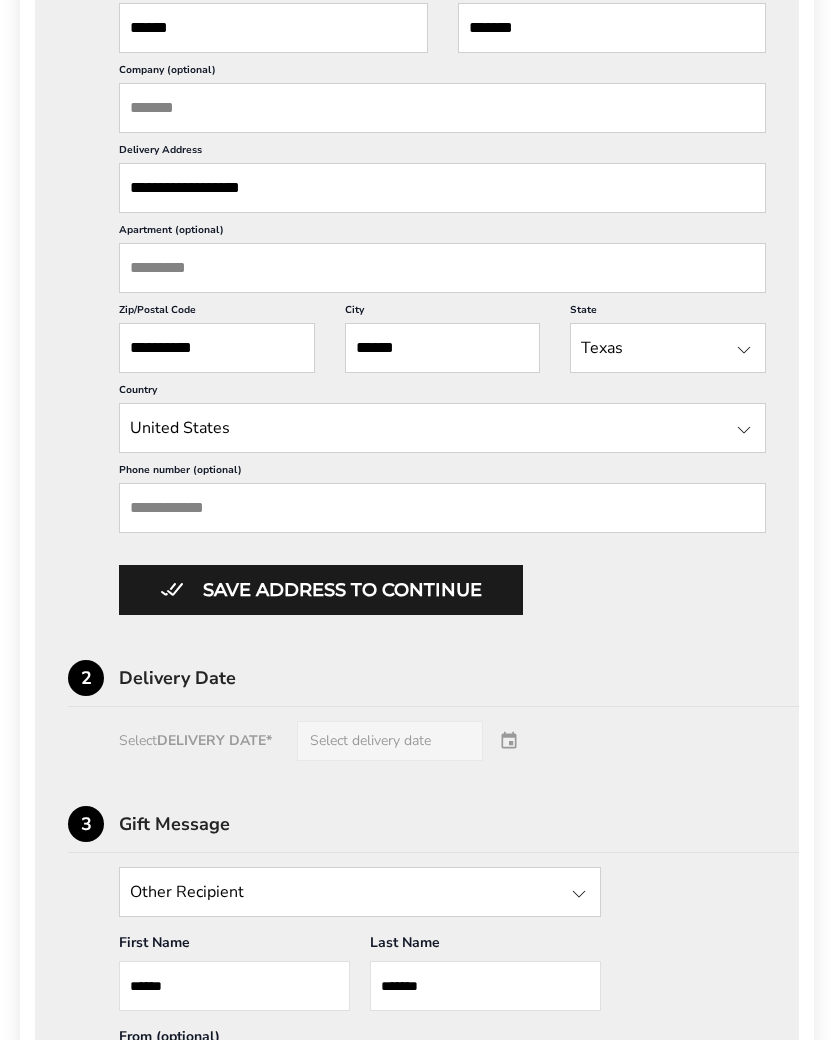click on "Save address to continue" at bounding box center (321, 591) 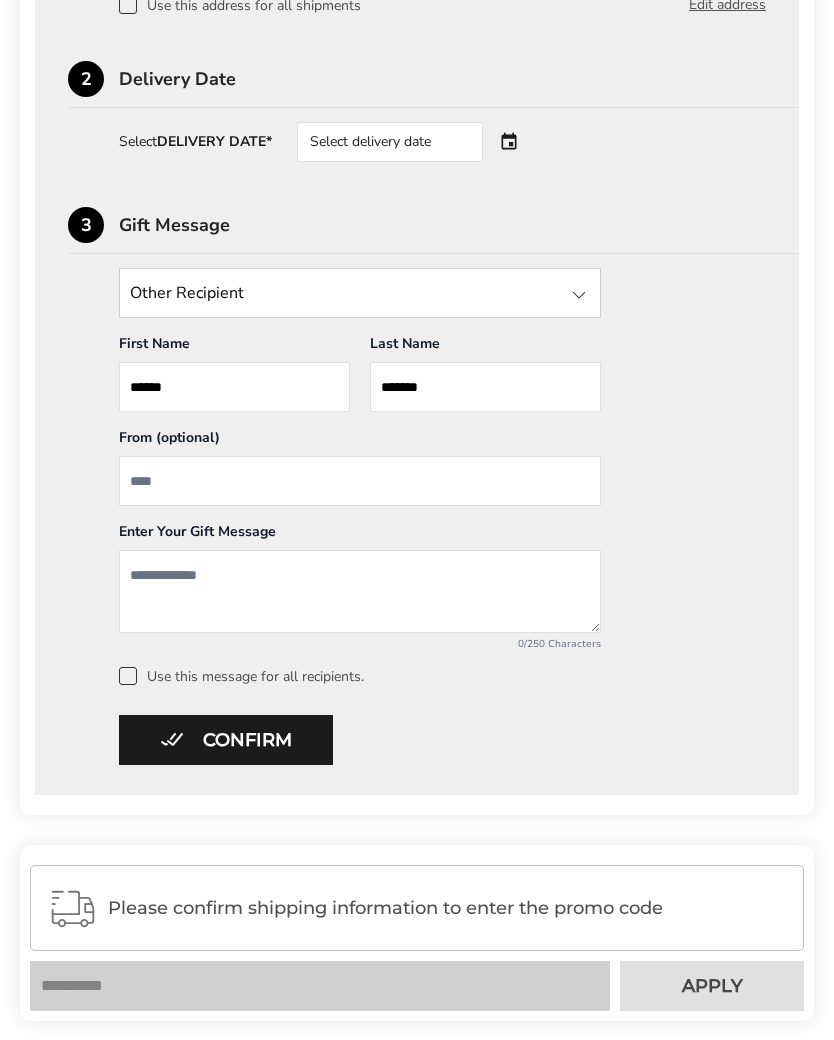 click on "Select delivery date" at bounding box center (418, 142) 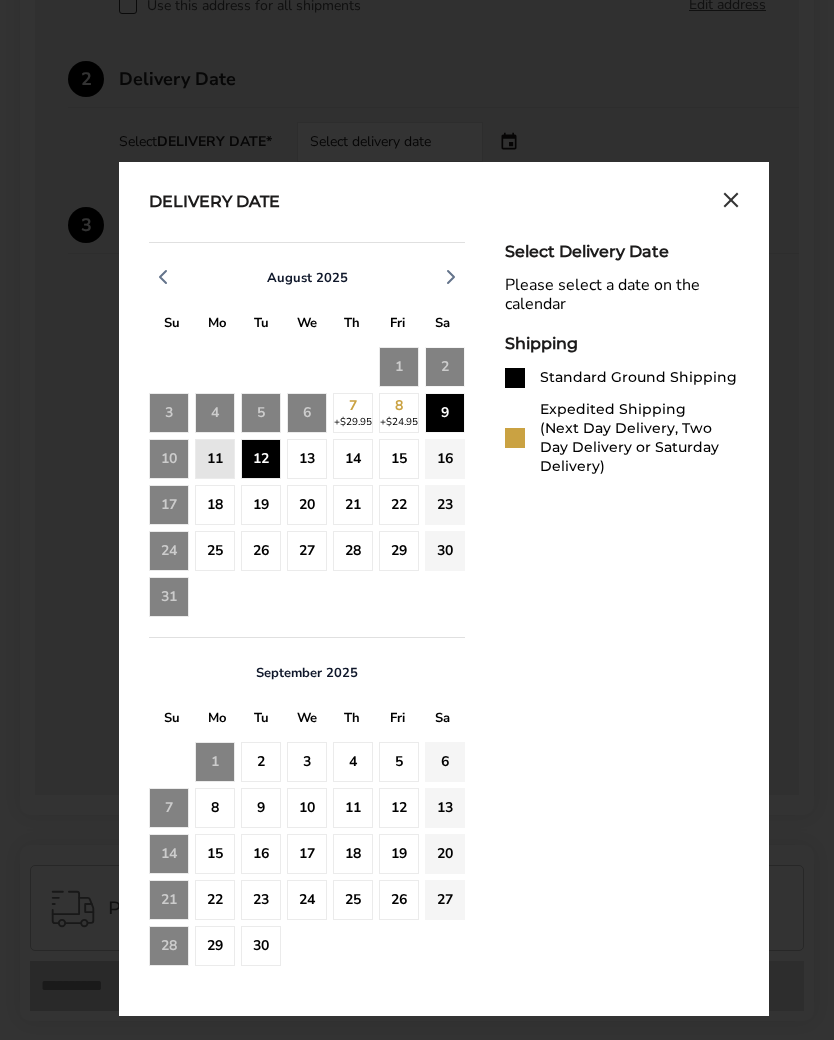 click on "12" 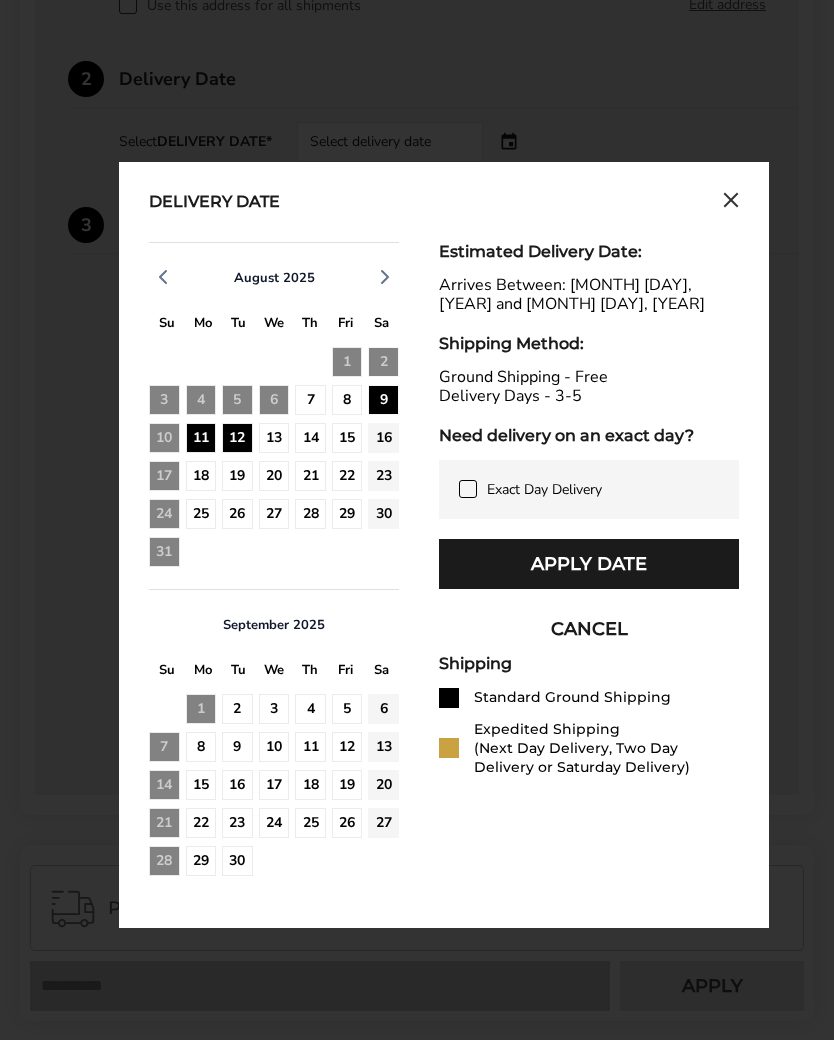 click on "12" 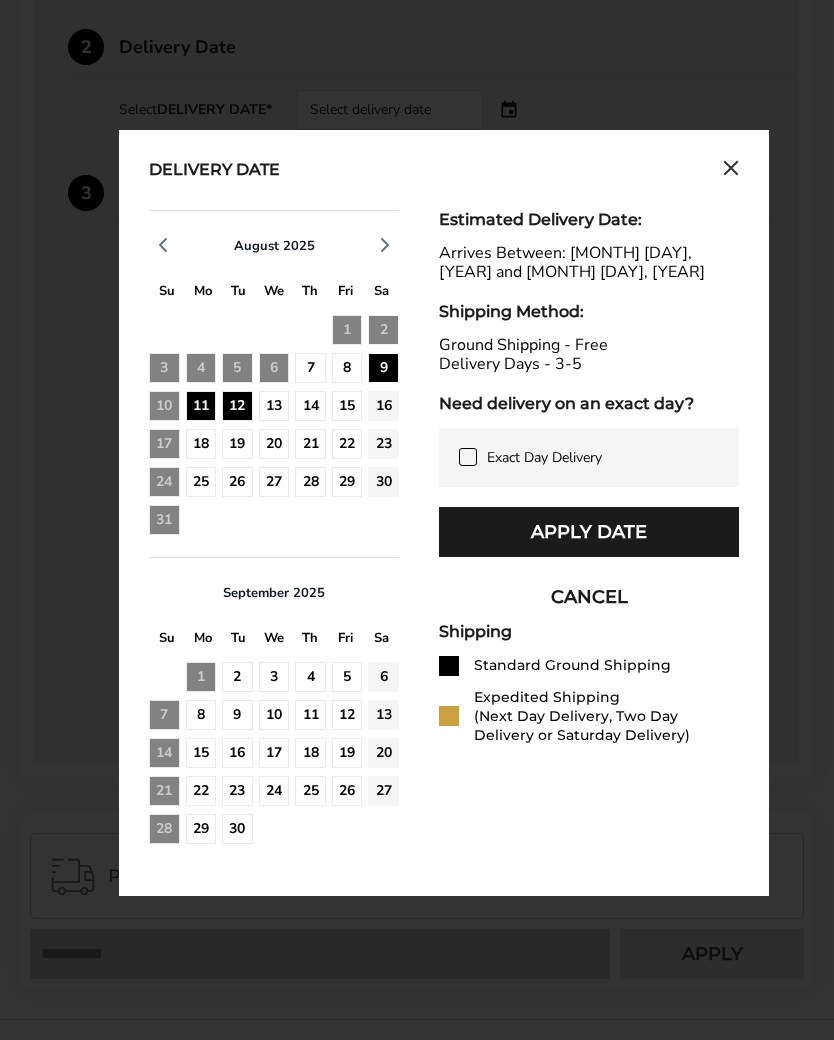 scroll, scrollTop: 783, scrollLeft: 0, axis: vertical 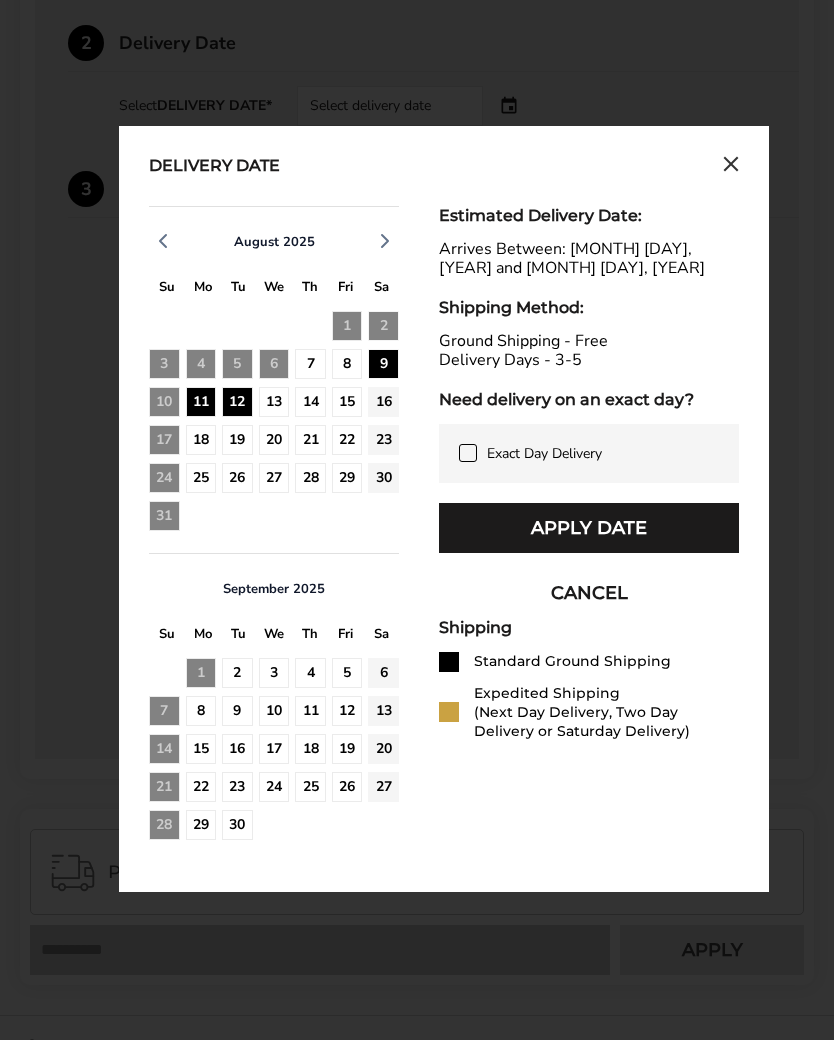 click on "9" 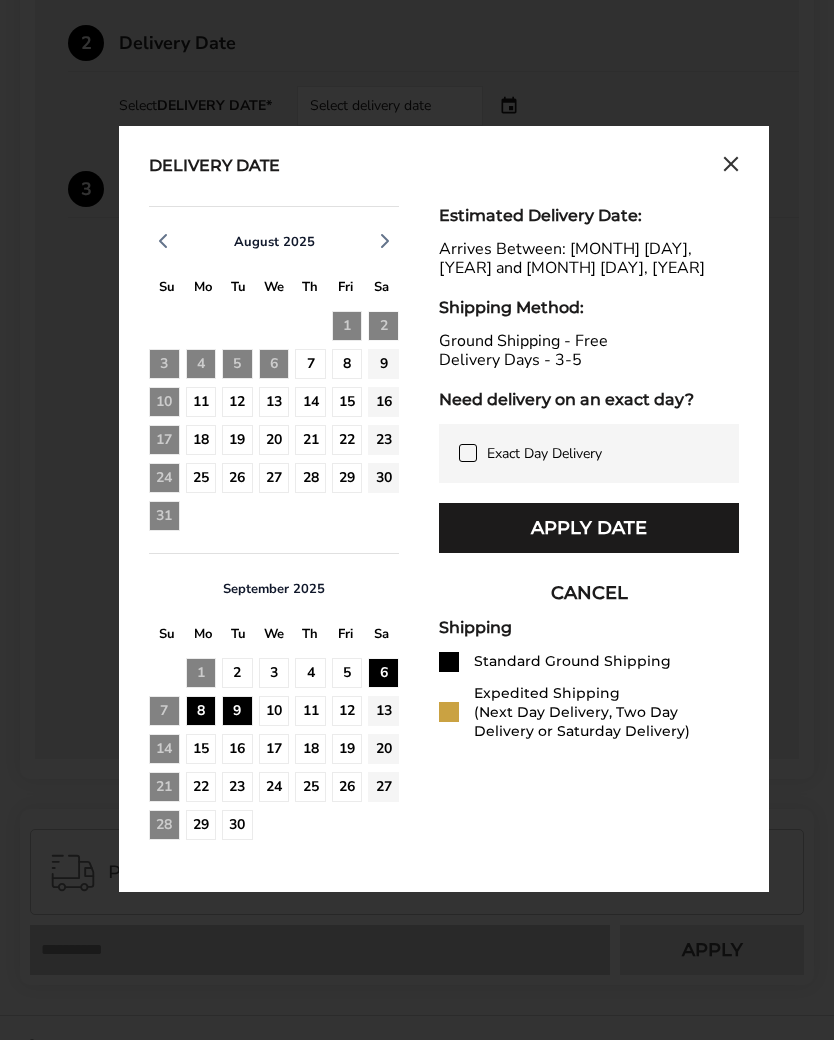 click on "12" 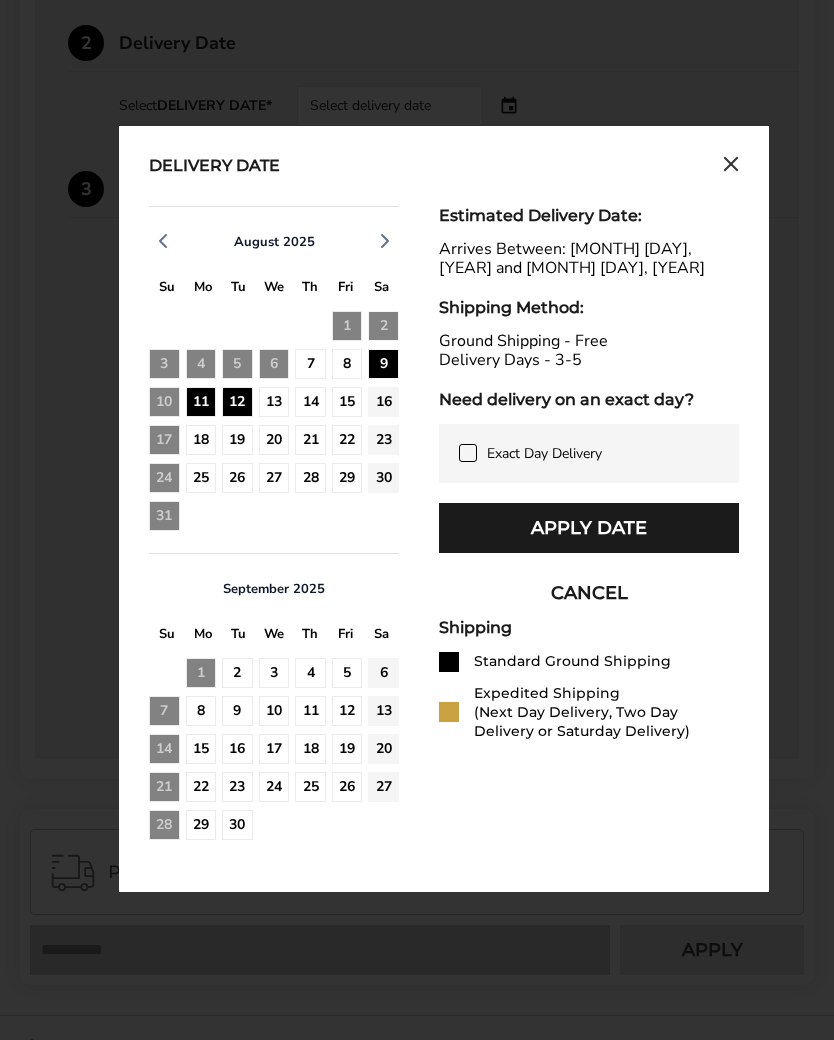 click on "Apply Date" at bounding box center [589, 528] 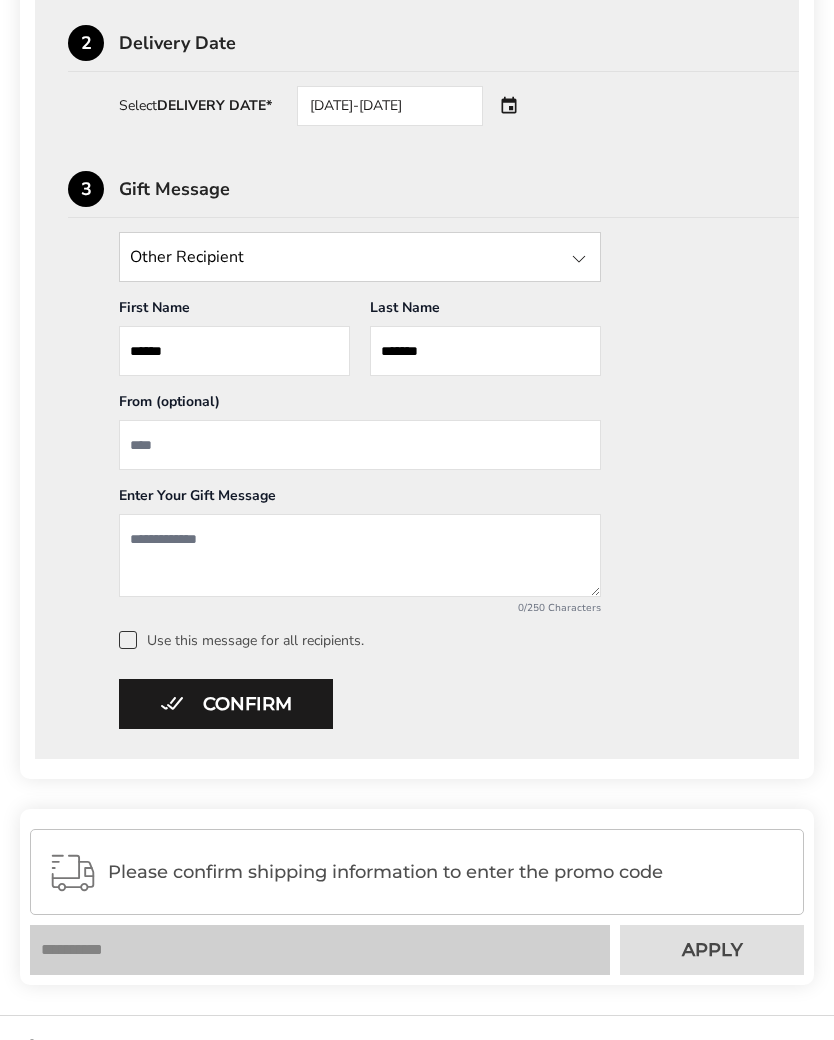 click at bounding box center (360, 445) 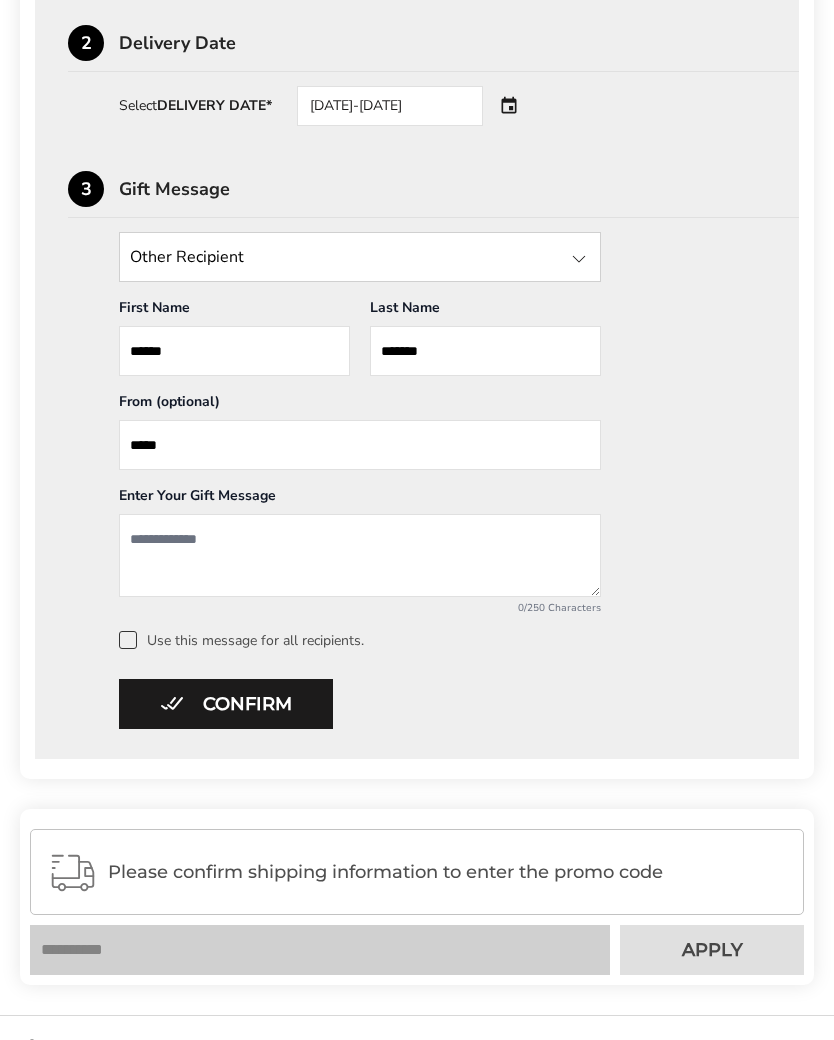 click at bounding box center [360, 555] 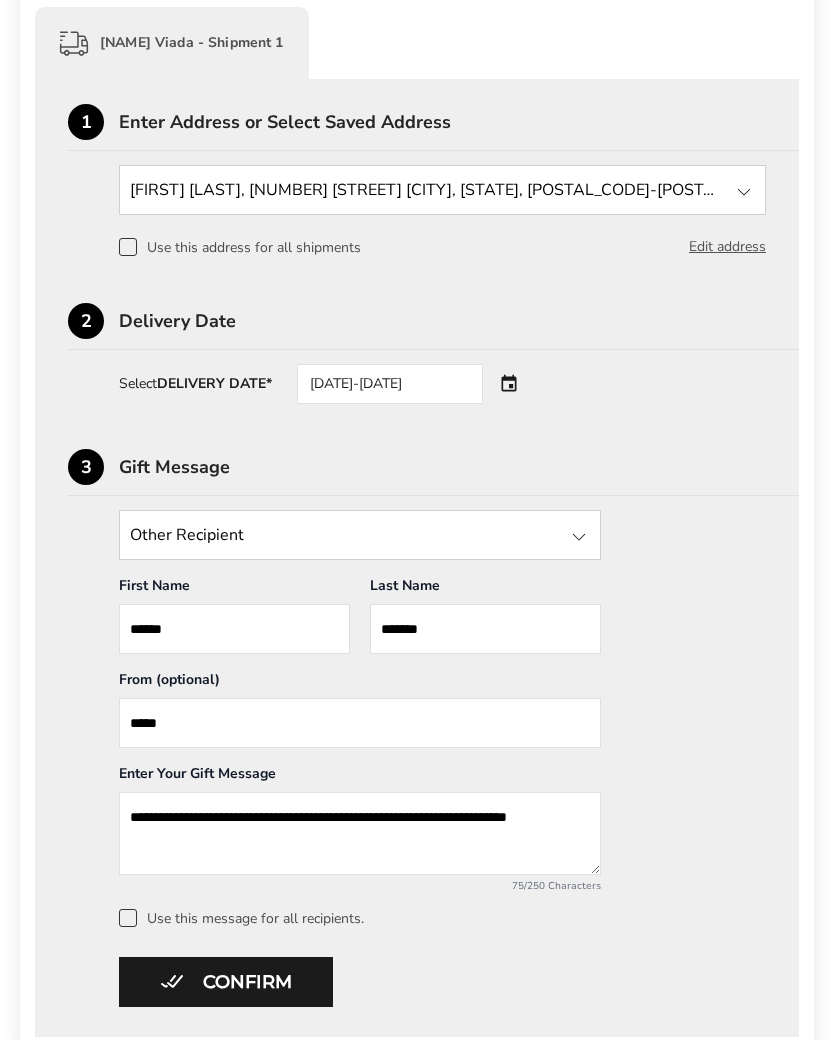 scroll, scrollTop: 504, scrollLeft: 0, axis: vertical 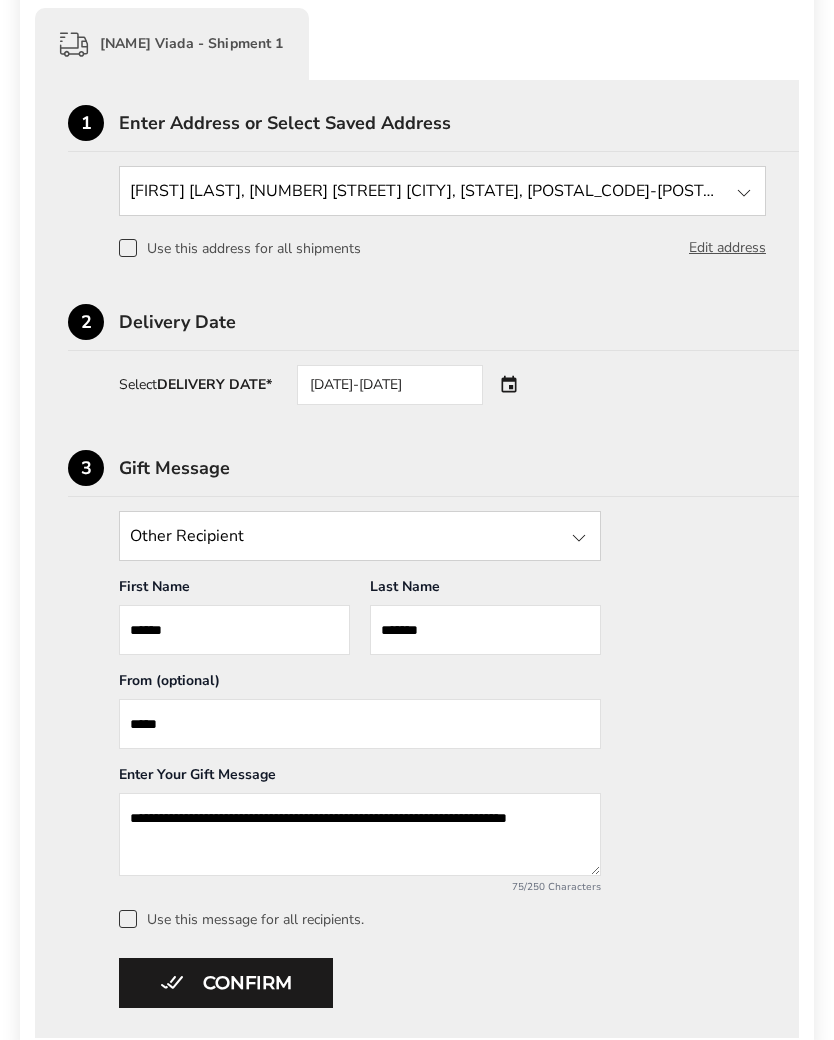 click on "08/09/2025-08/12/2025" at bounding box center [418, 385] 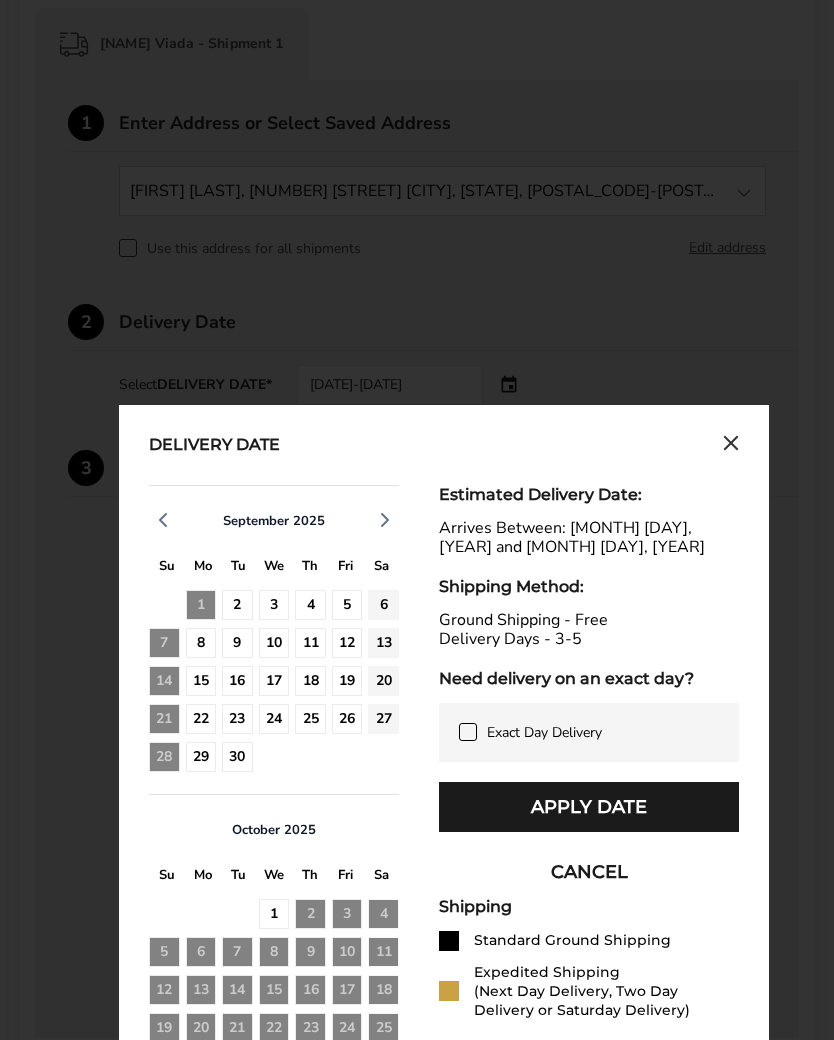scroll, scrollTop: 505, scrollLeft: 0, axis: vertical 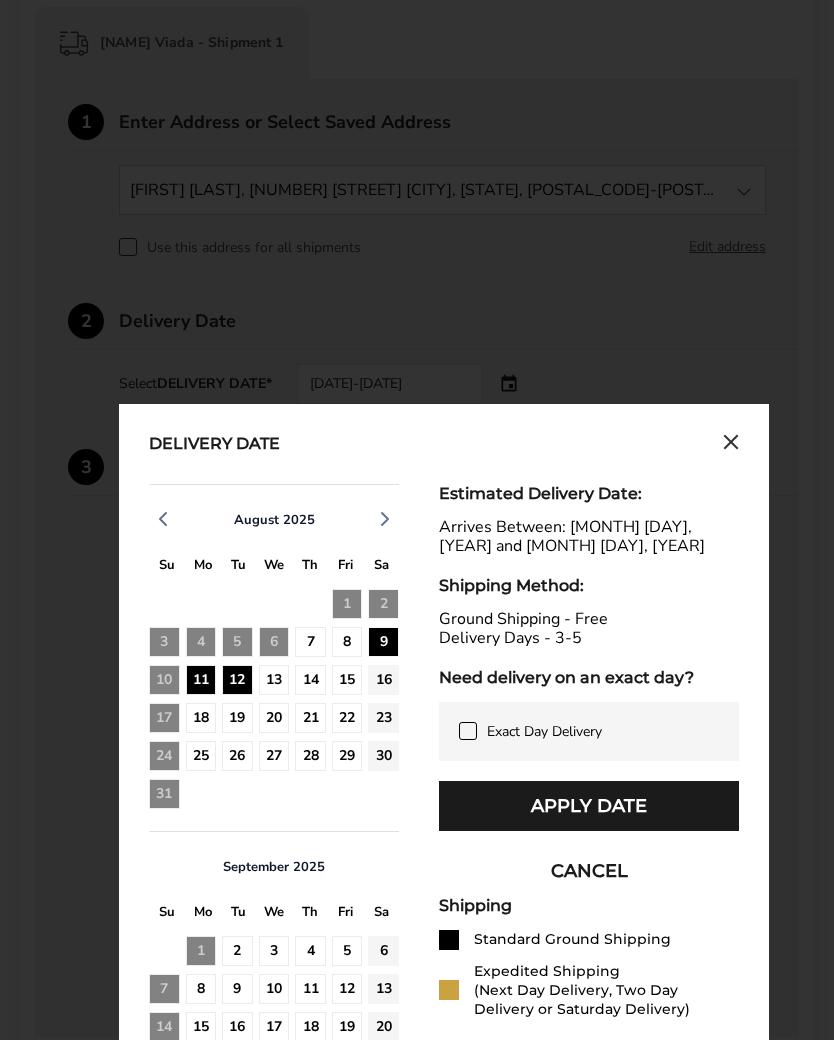 click on "13" 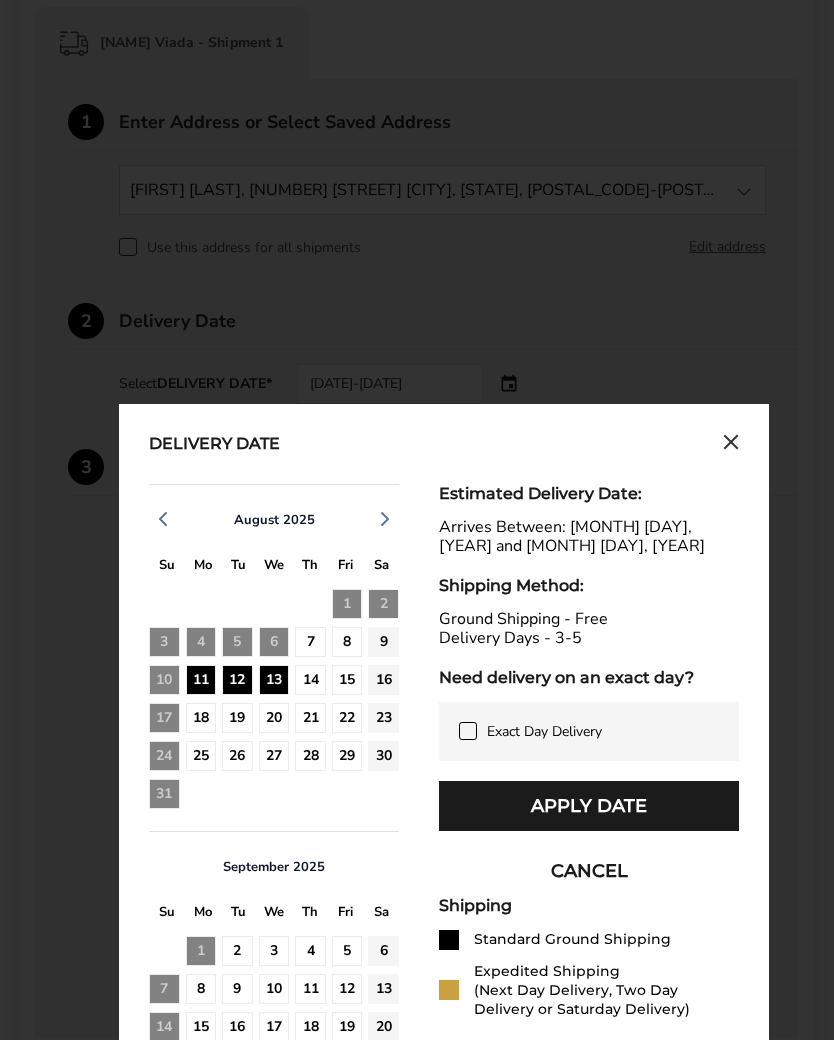 click on "Apply Date" at bounding box center (589, 806) 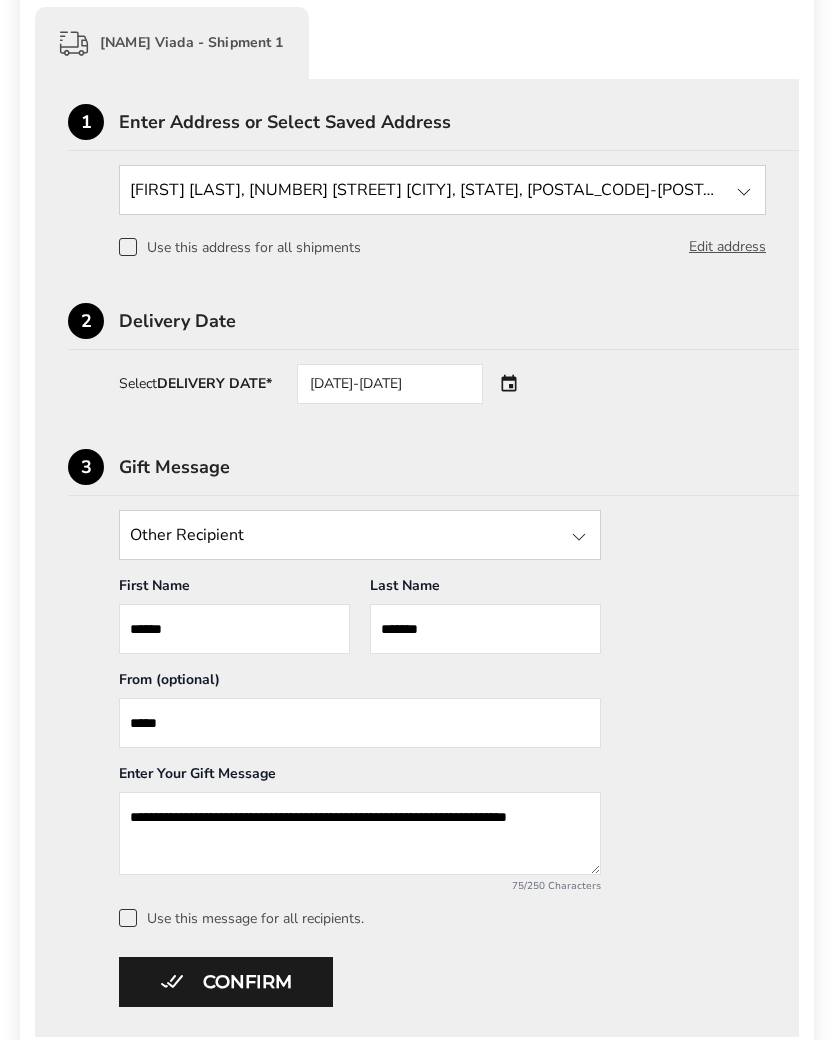 click on "[DATE]-[DATE]" at bounding box center [418, 384] 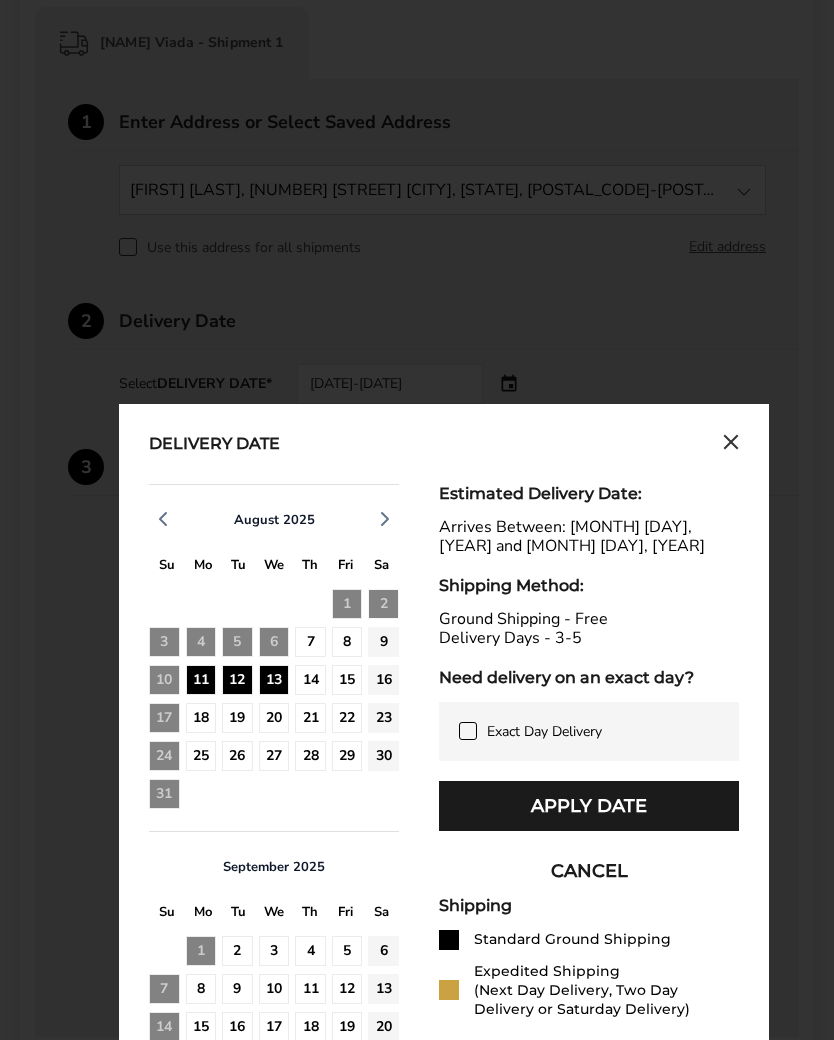 click on "Apply Date" at bounding box center (589, 806) 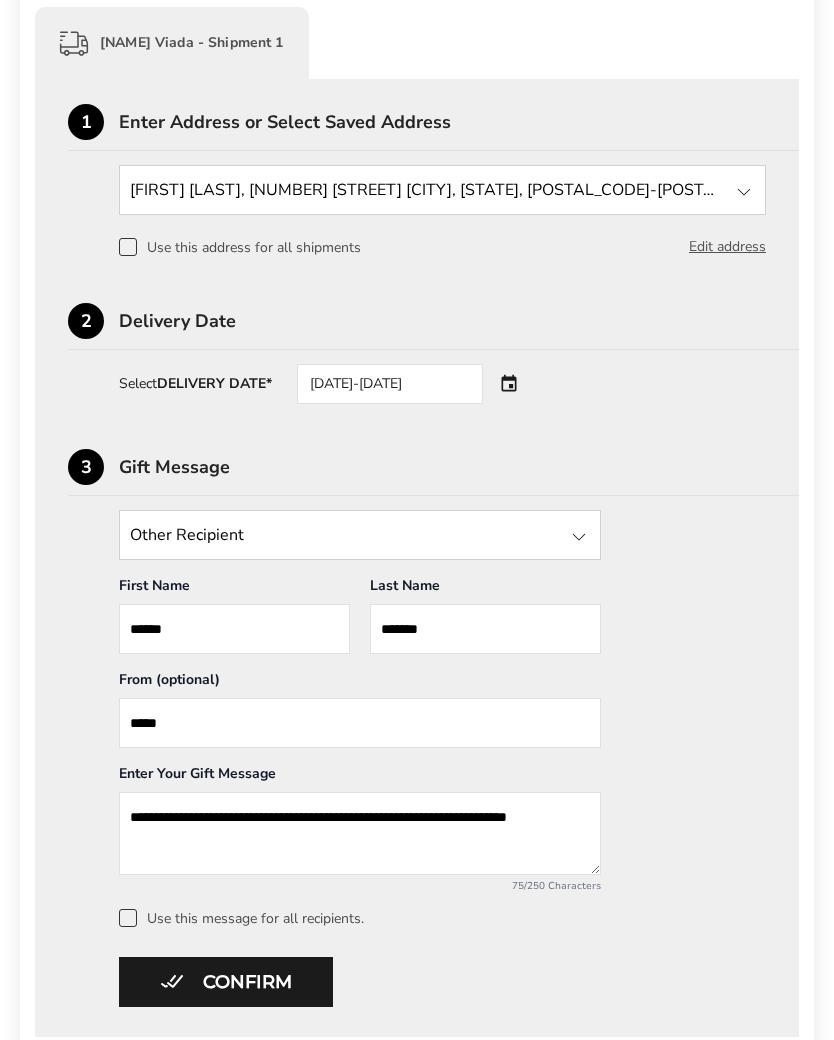 click on "**********" at bounding box center [360, 833] 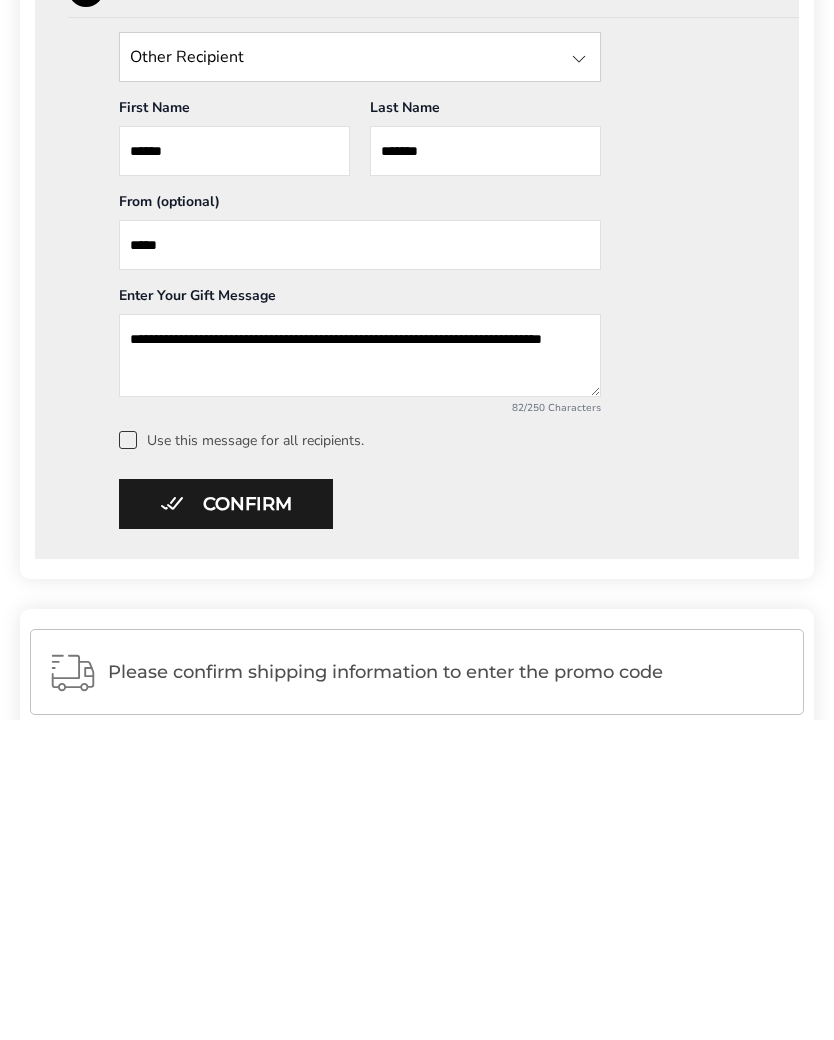 click on "**********" at bounding box center [360, 675] 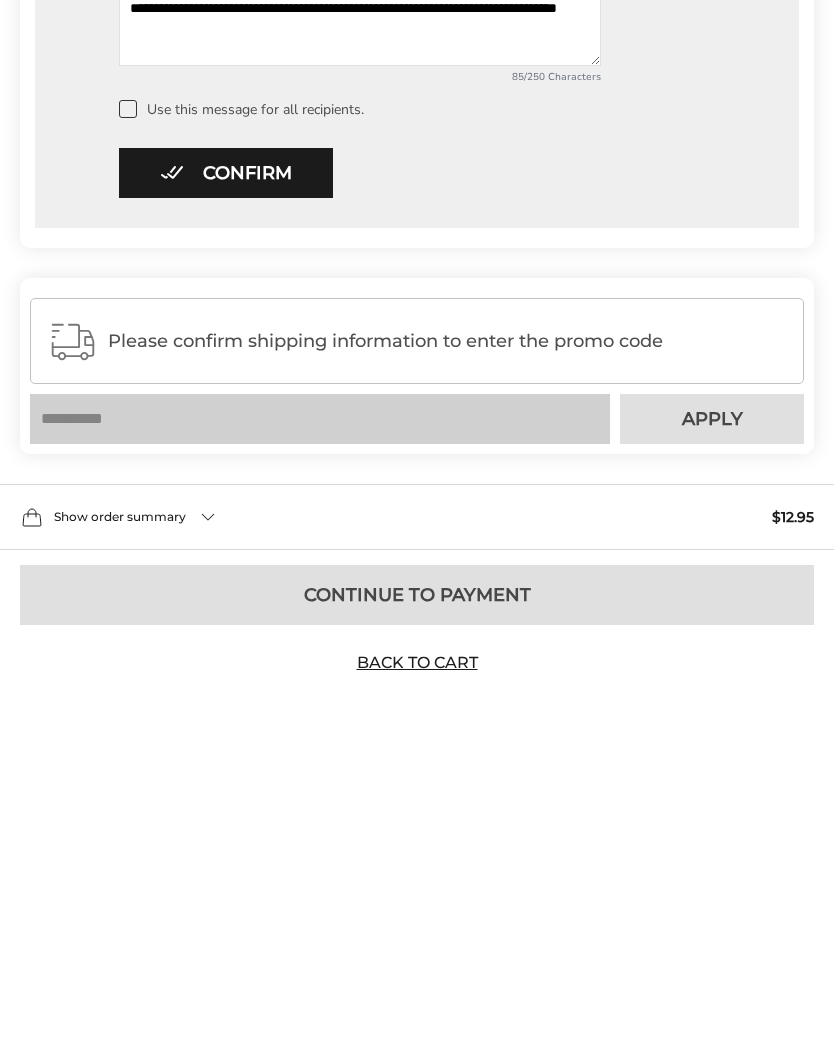 scroll, scrollTop: 1025, scrollLeft: 0, axis: vertical 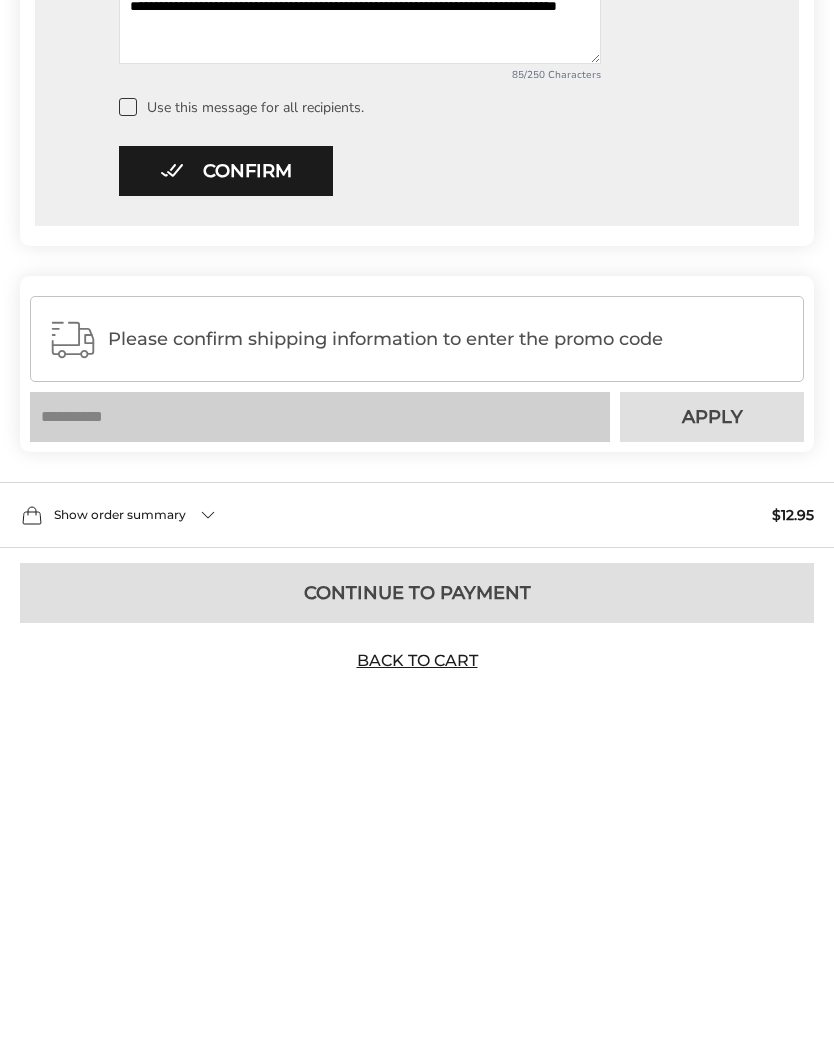 type on "**********" 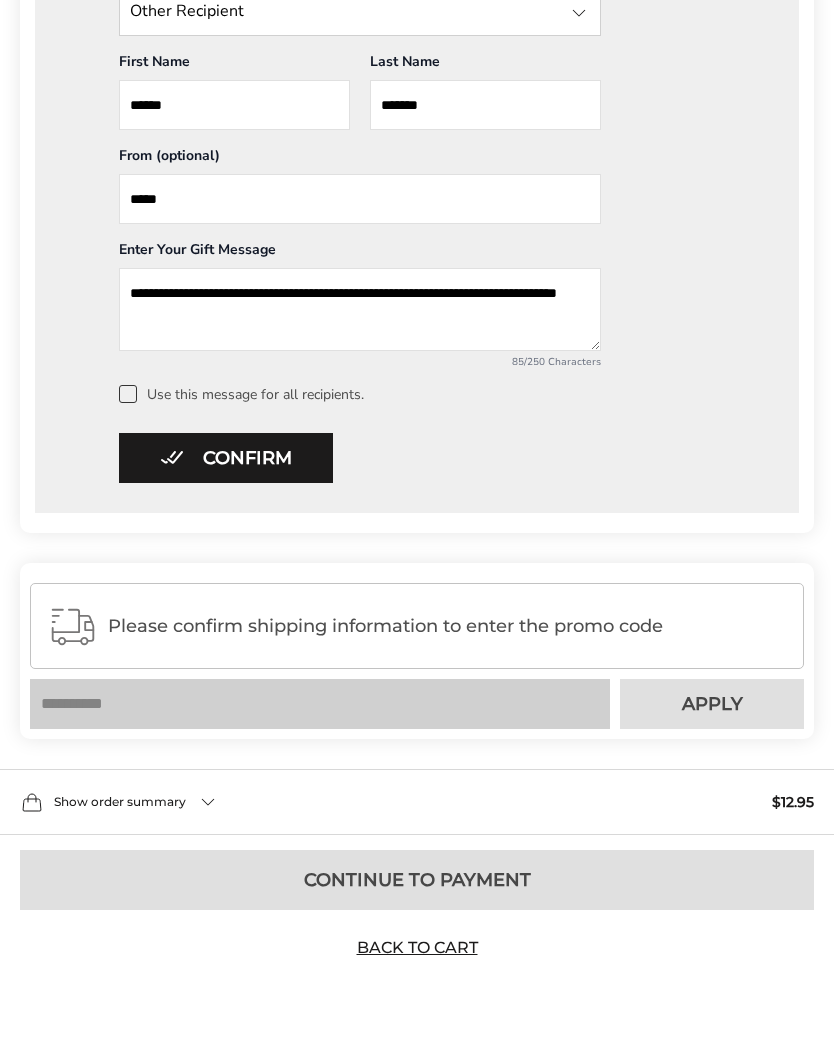 scroll, scrollTop: 1038, scrollLeft: 0, axis: vertical 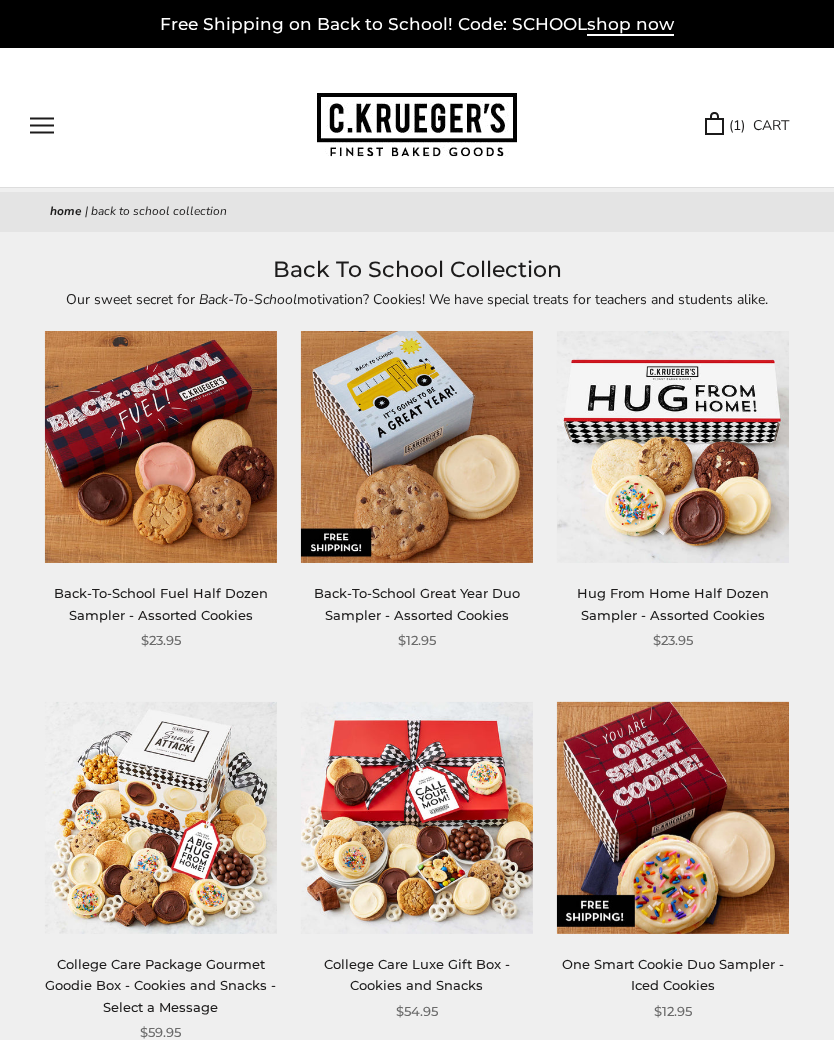 click on "( 1 )  CART" at bounding box center [747, 125] 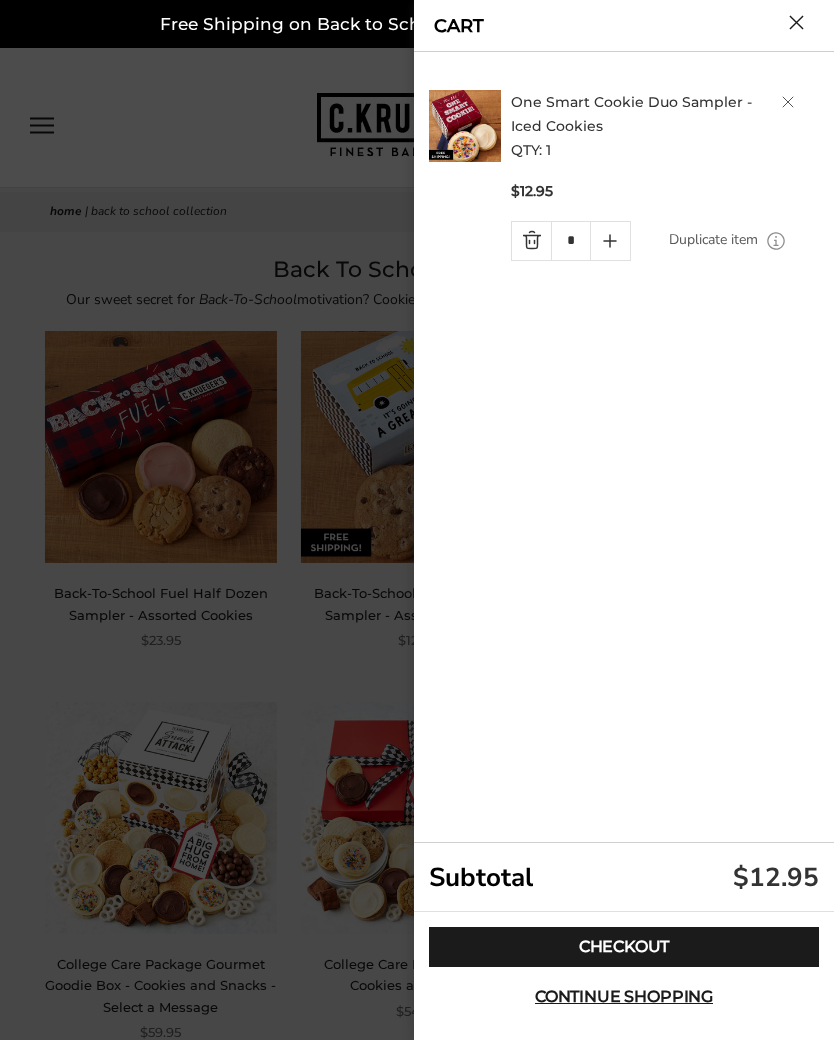 click on "Checkout" at bounding box center [624, 947] 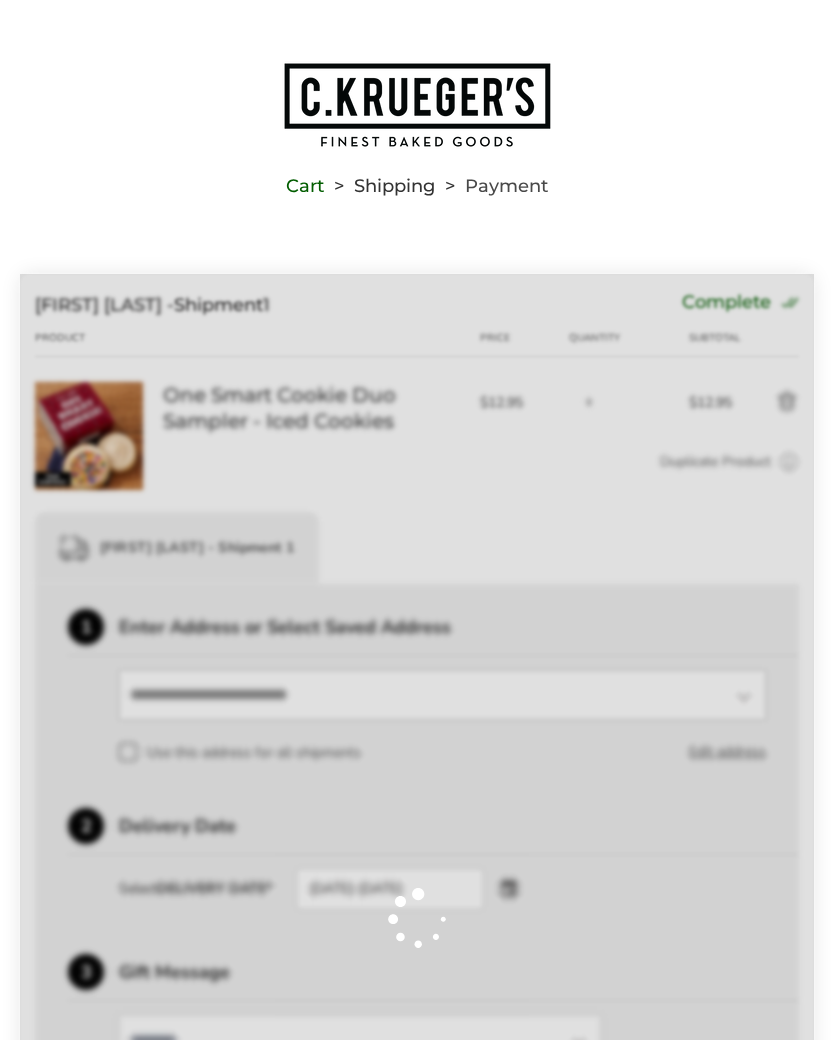 scroll, scrollTop: 0, scrollLeft: 0, axis: both 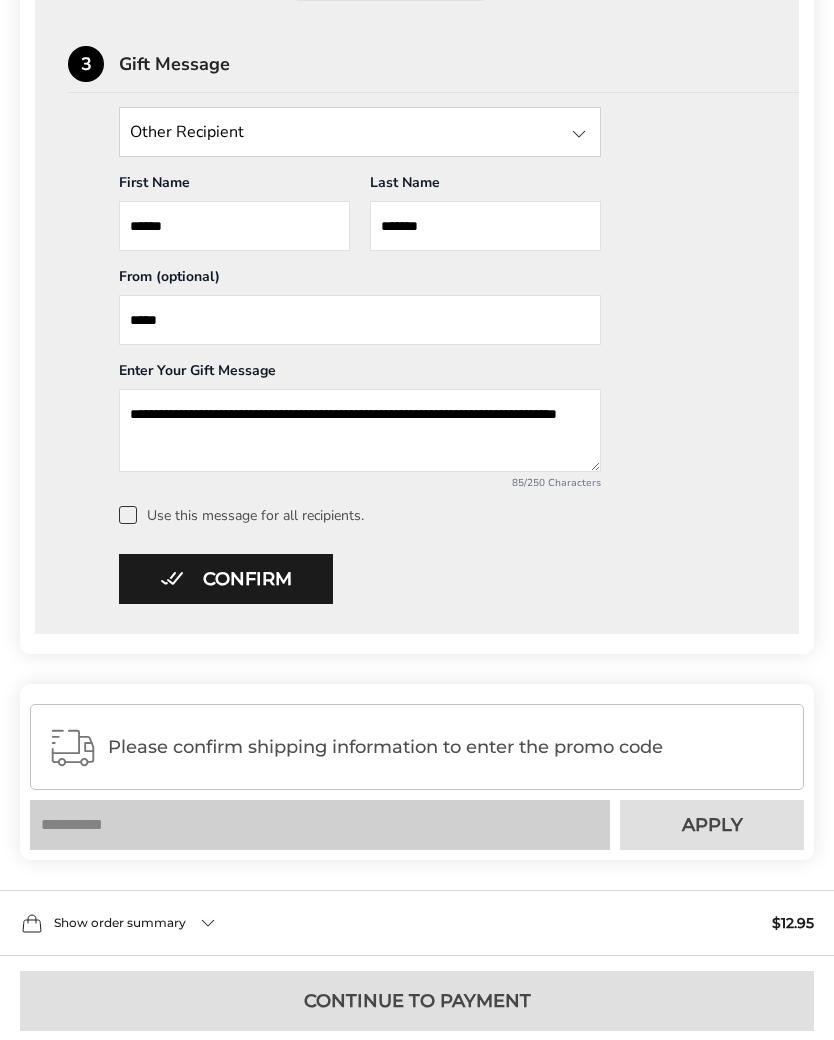 click on "Confirm" at bounding box center [226, 579] 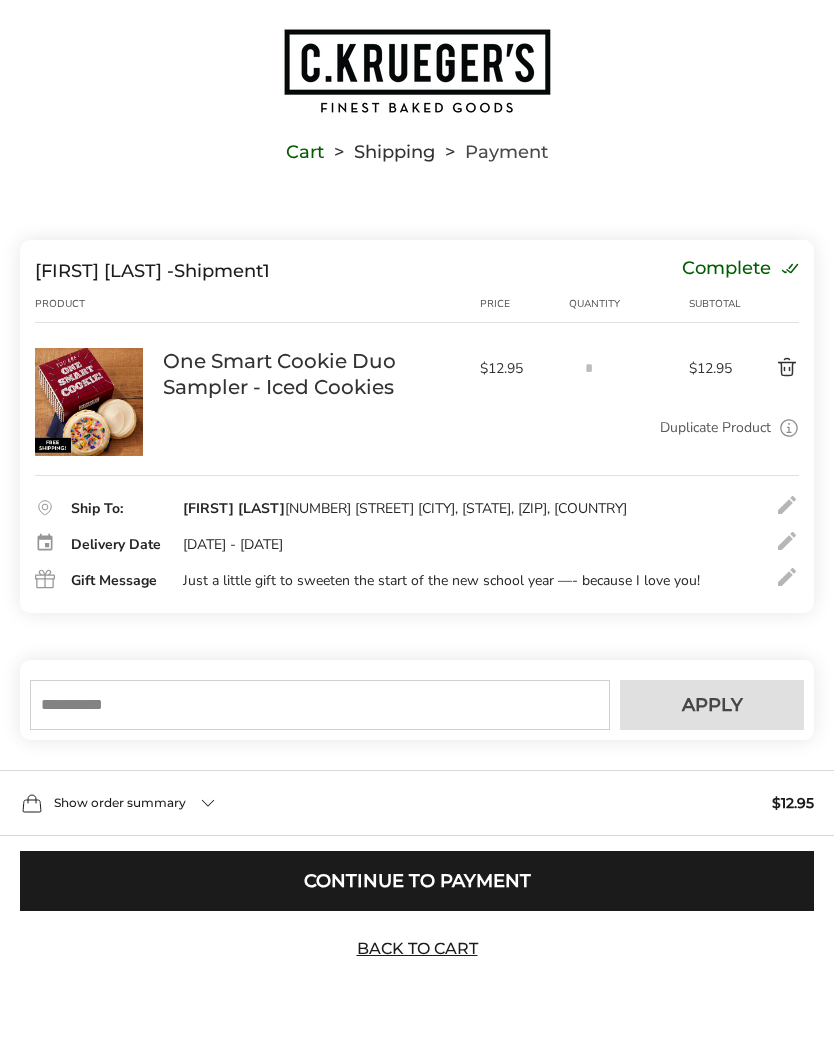 click at bounding box center (320, 705) 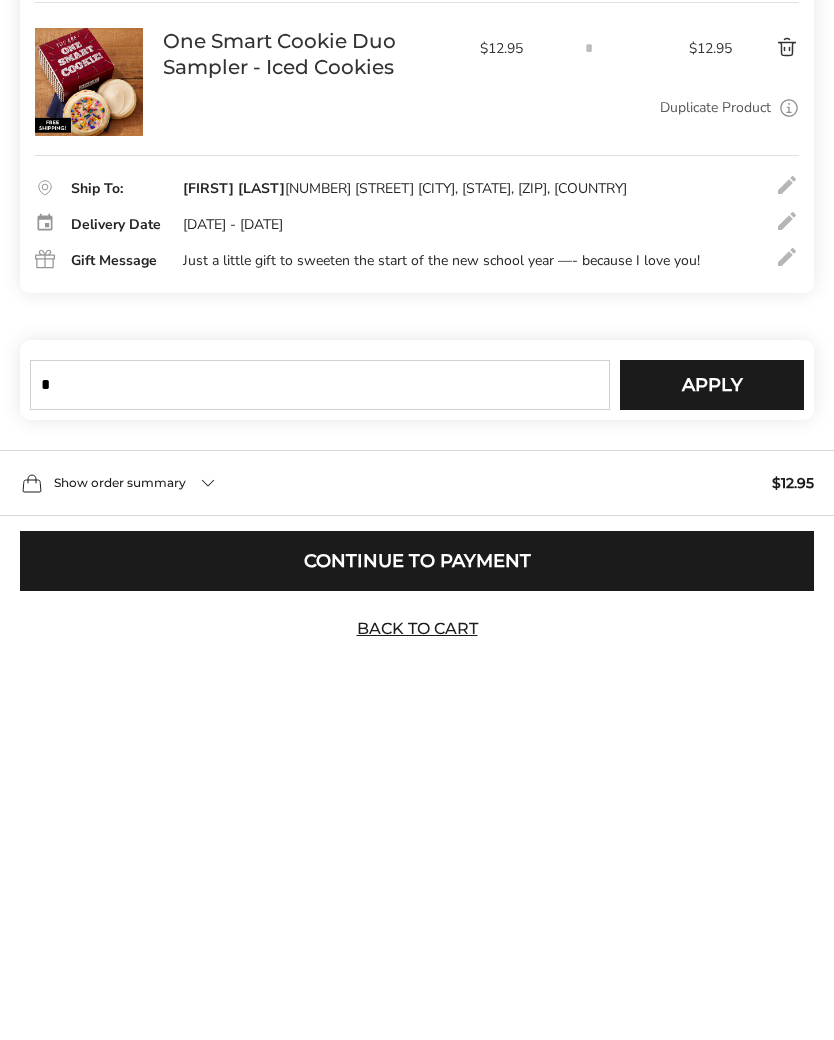 scroll, scrollTop: 69, scrollLeft: 0, axis: vertical 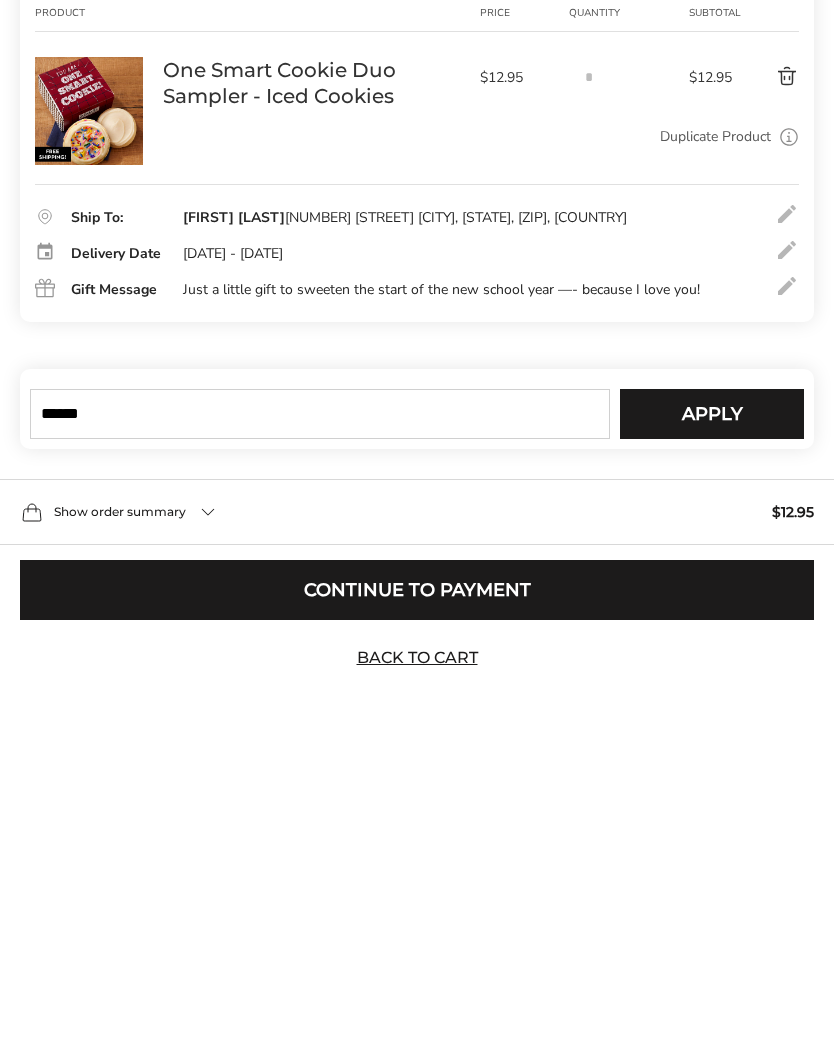 type on "******" 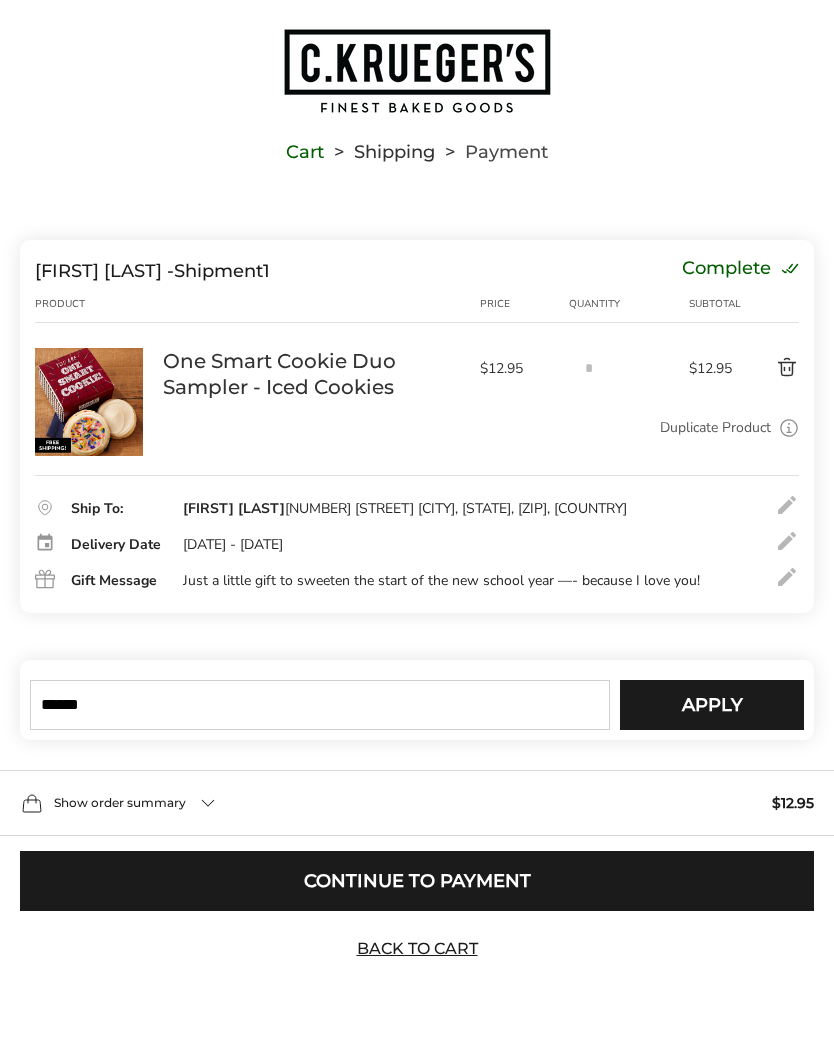 type 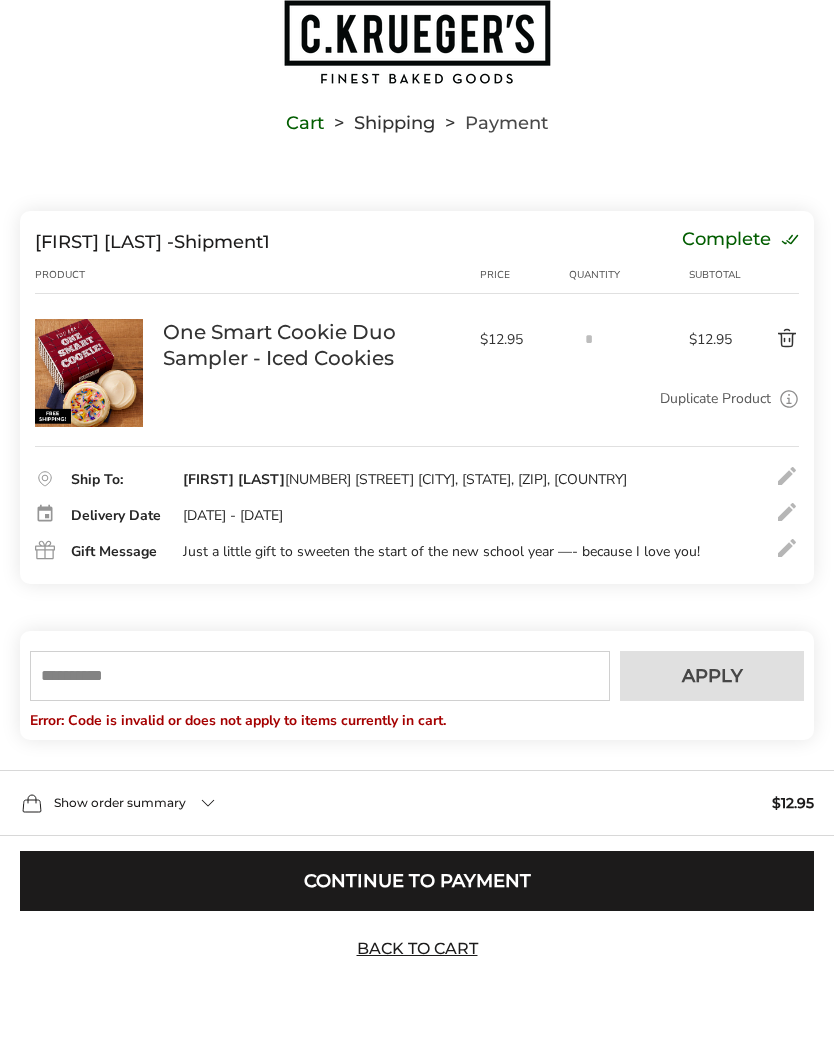 scroll, scrollTop: 0, scrollLeft: 0, axis: both 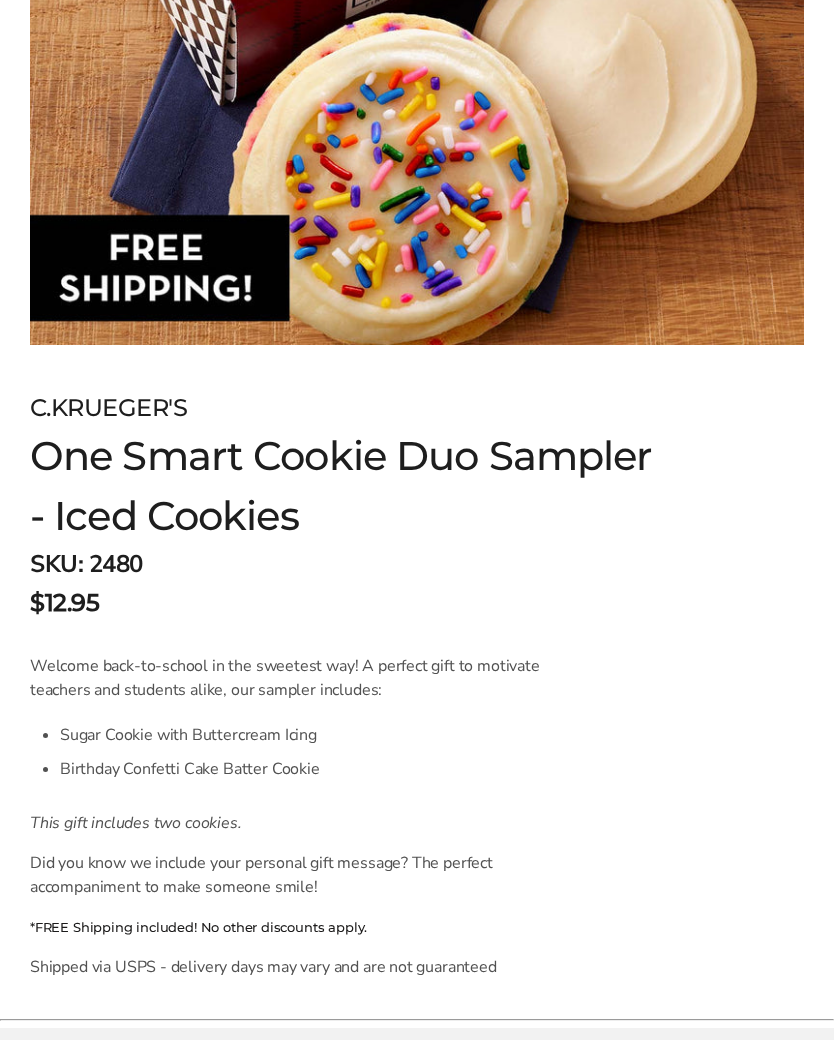click at bounding box center [417, -42] 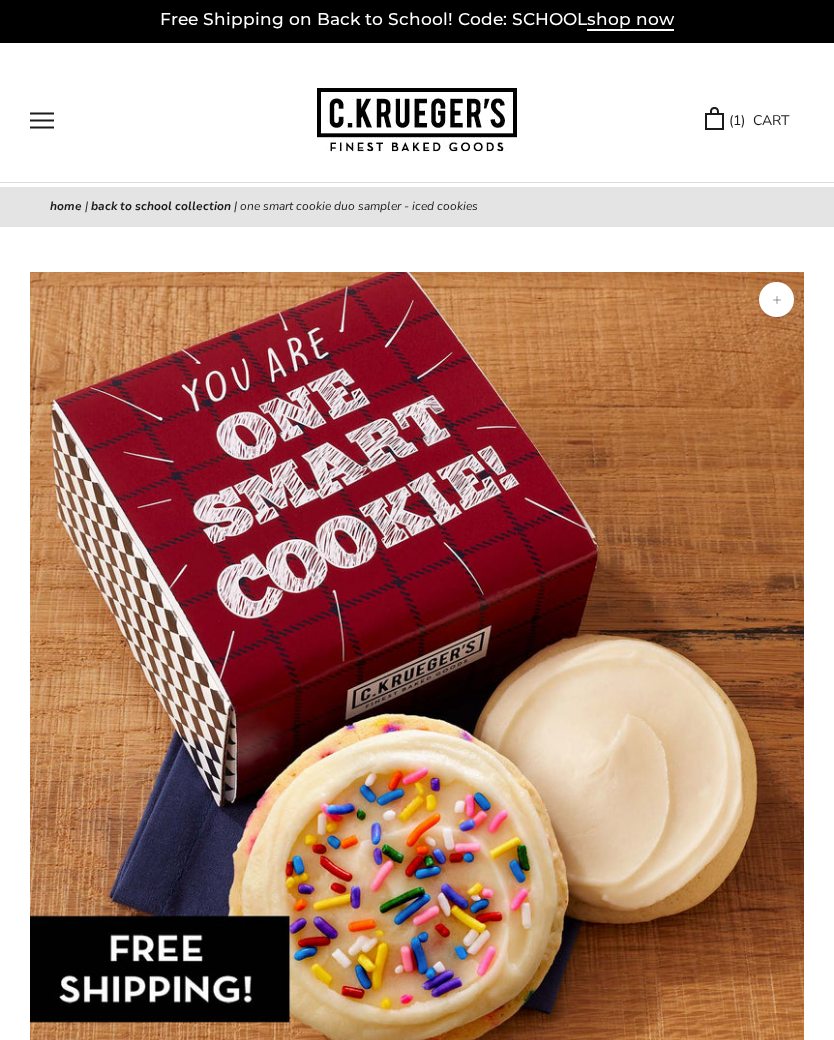 scroll, scrollTop: 0, scrollLeft: 0, axis: both 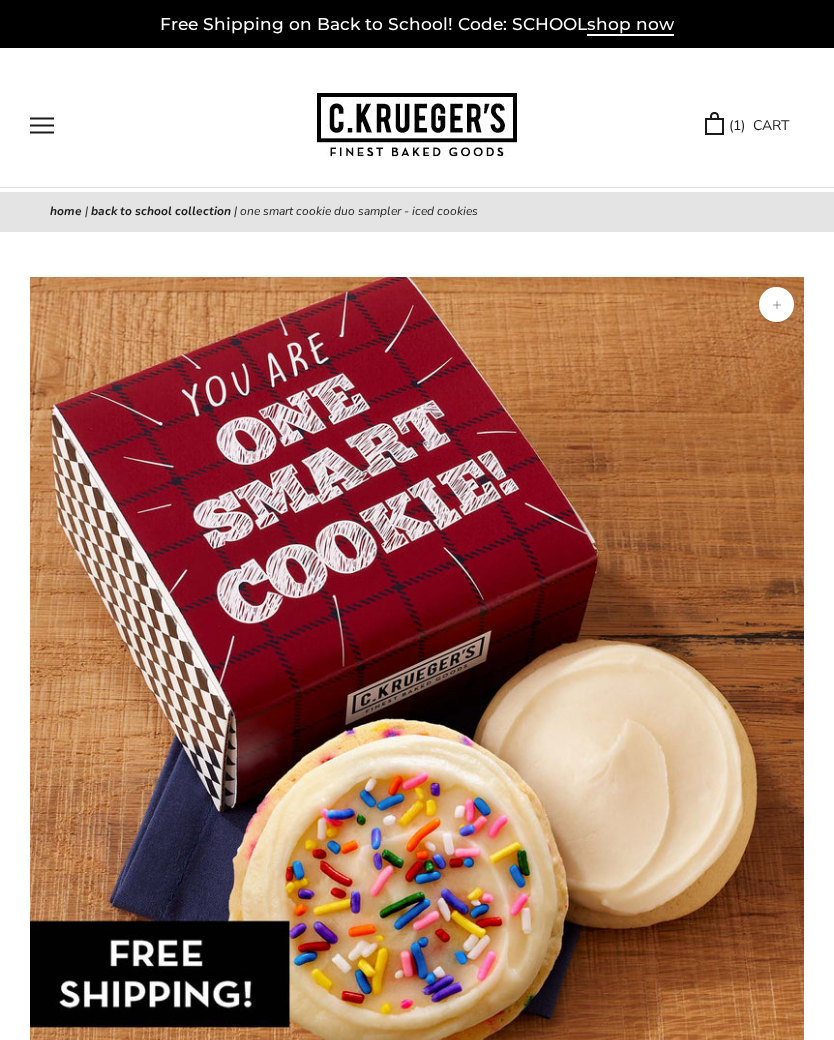 click on "( 1 )  CART" at bounding box center [747, 125] 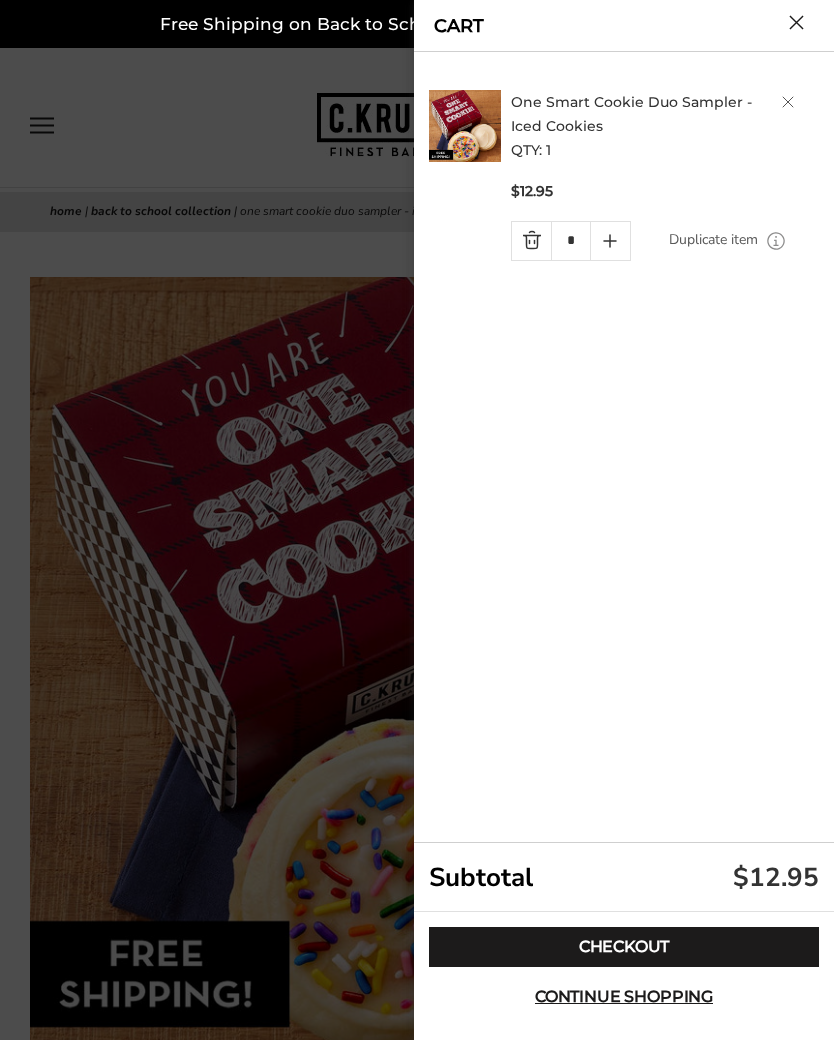 click on "Checkout" at bounding box center (624, 947) 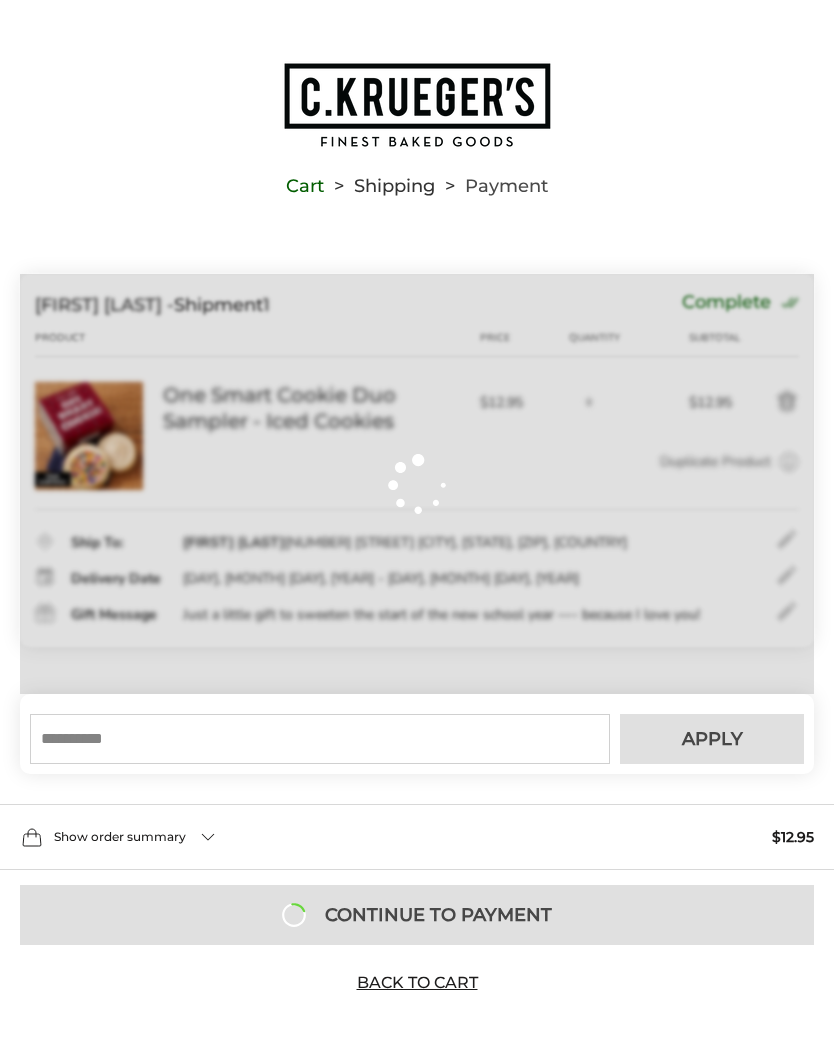 scroll, scrollTop: 0, scrollLeft: 0, axis: both 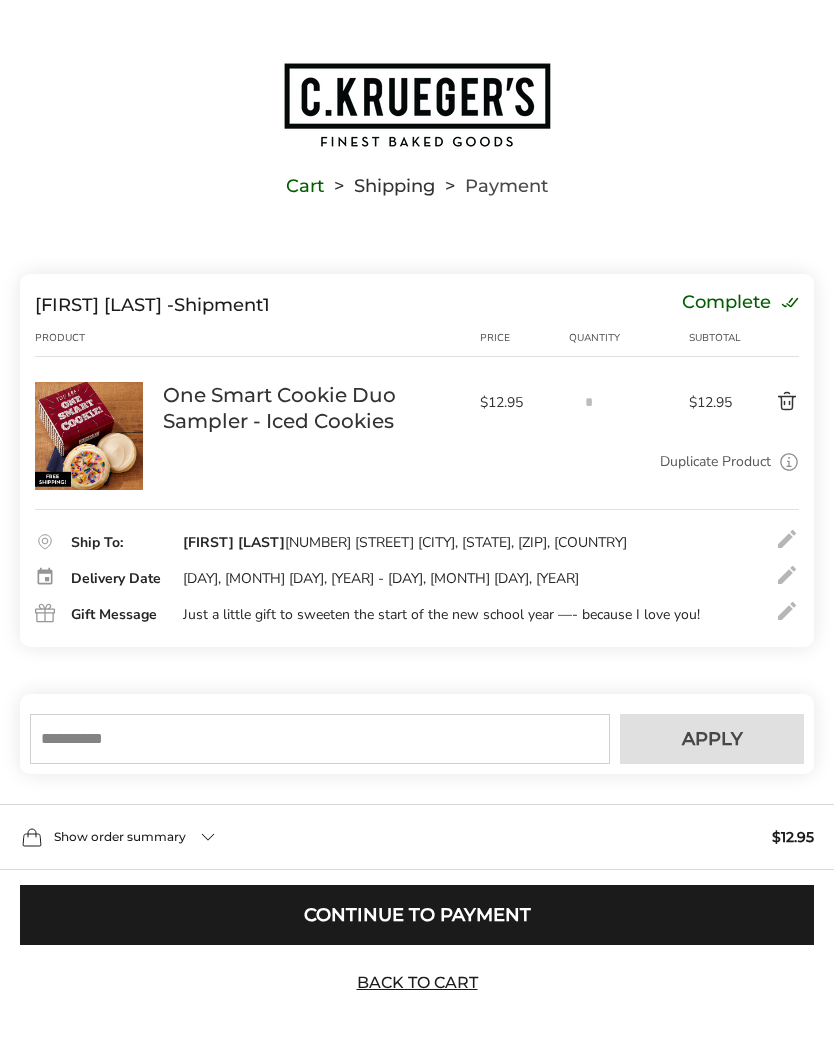 click at bounding box center (320, 739) 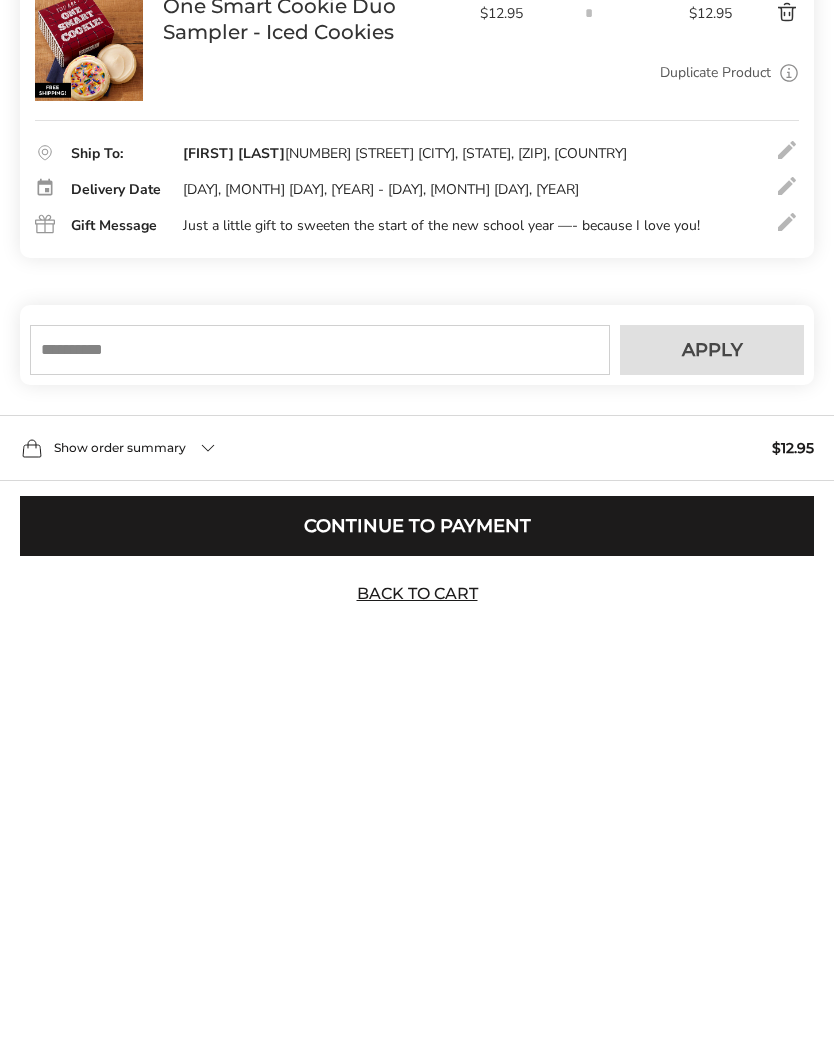 scroll, scrollTop: 69, scrollLeft: 0, axis: vertical 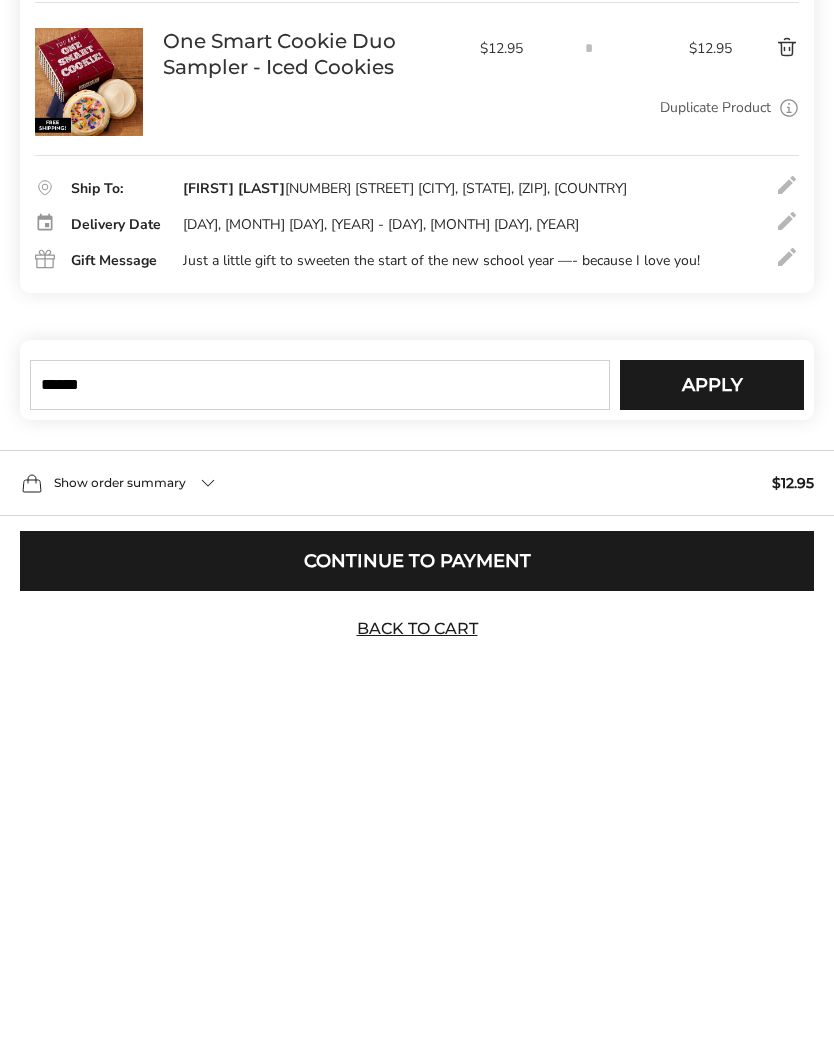 type on "******" 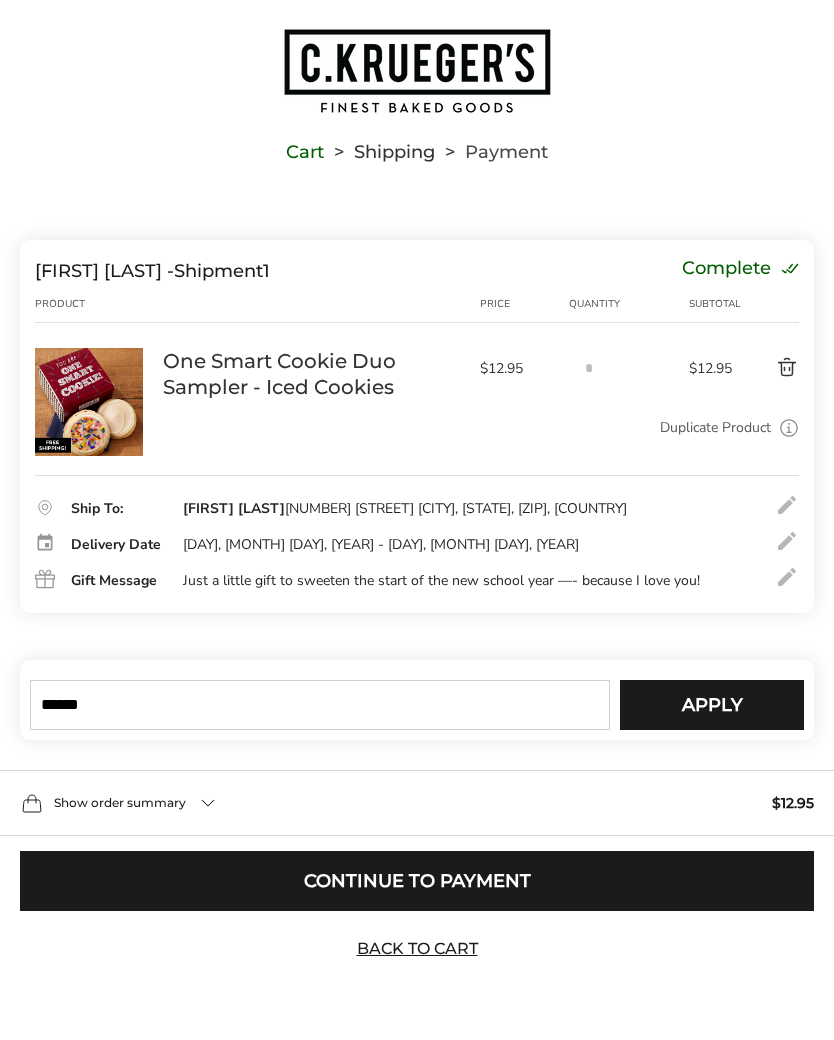 type 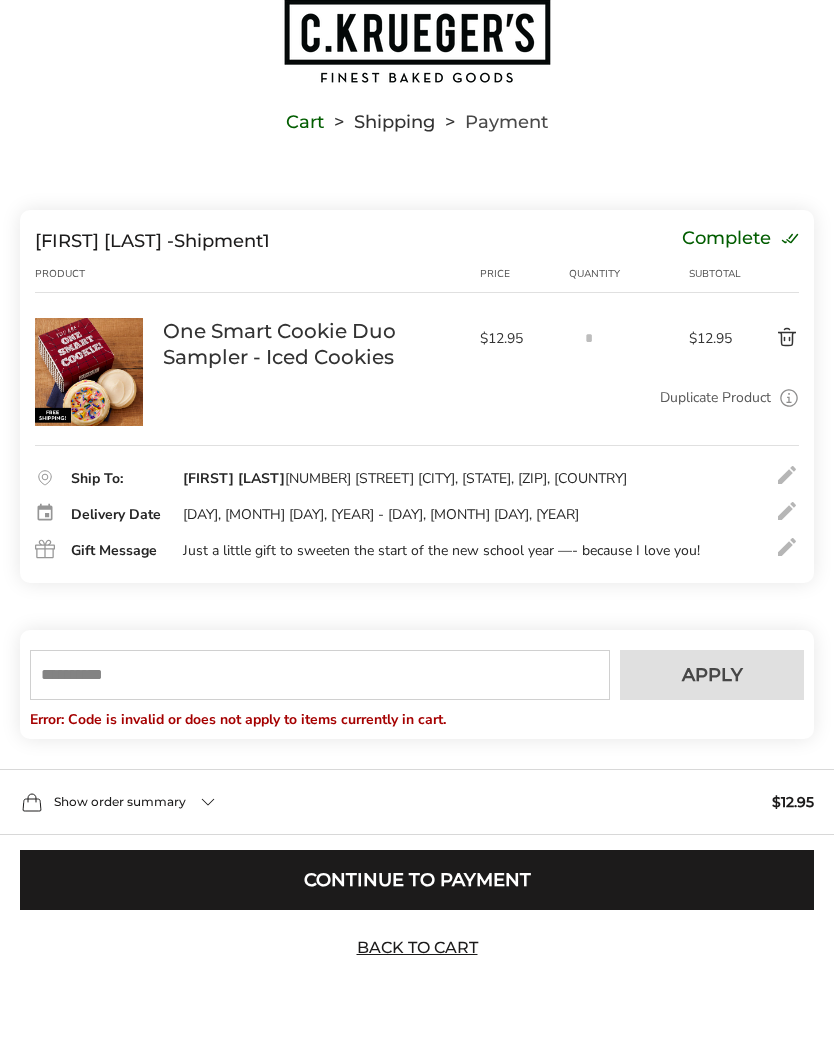 scroll, scrollTop: 98, scrollLeft: 0, axis: vertical 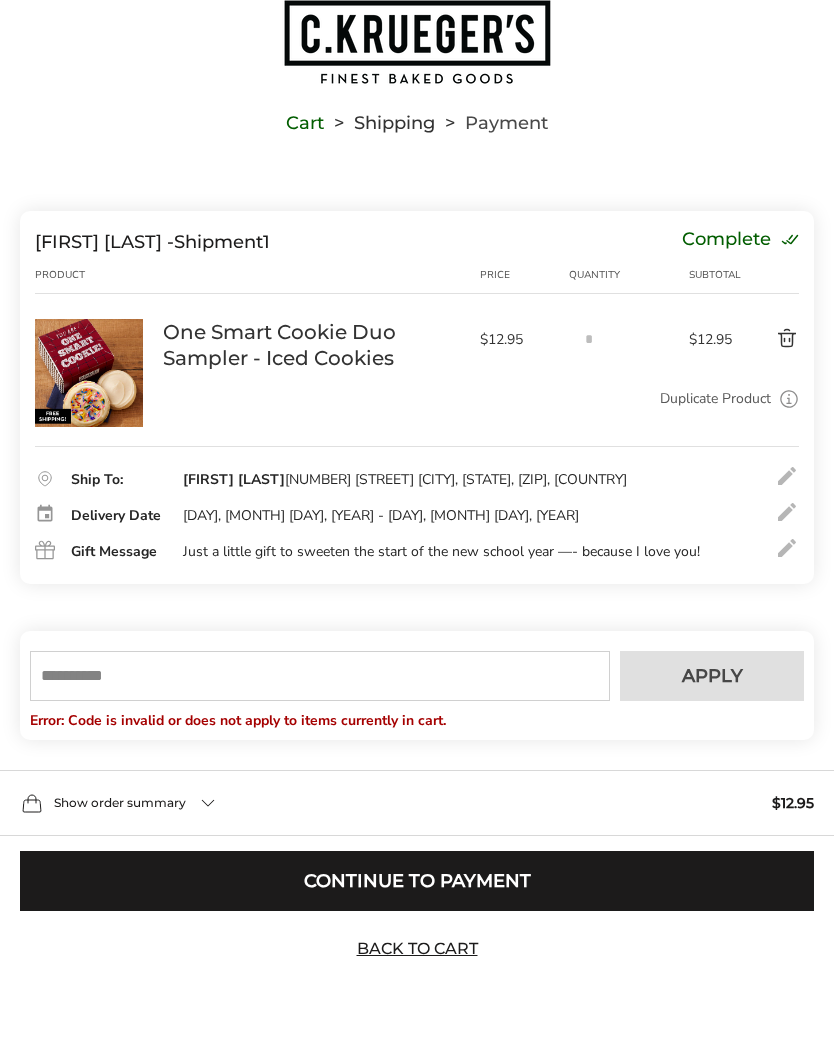 click on "Back to Cart" at bounding box center (417, 949) 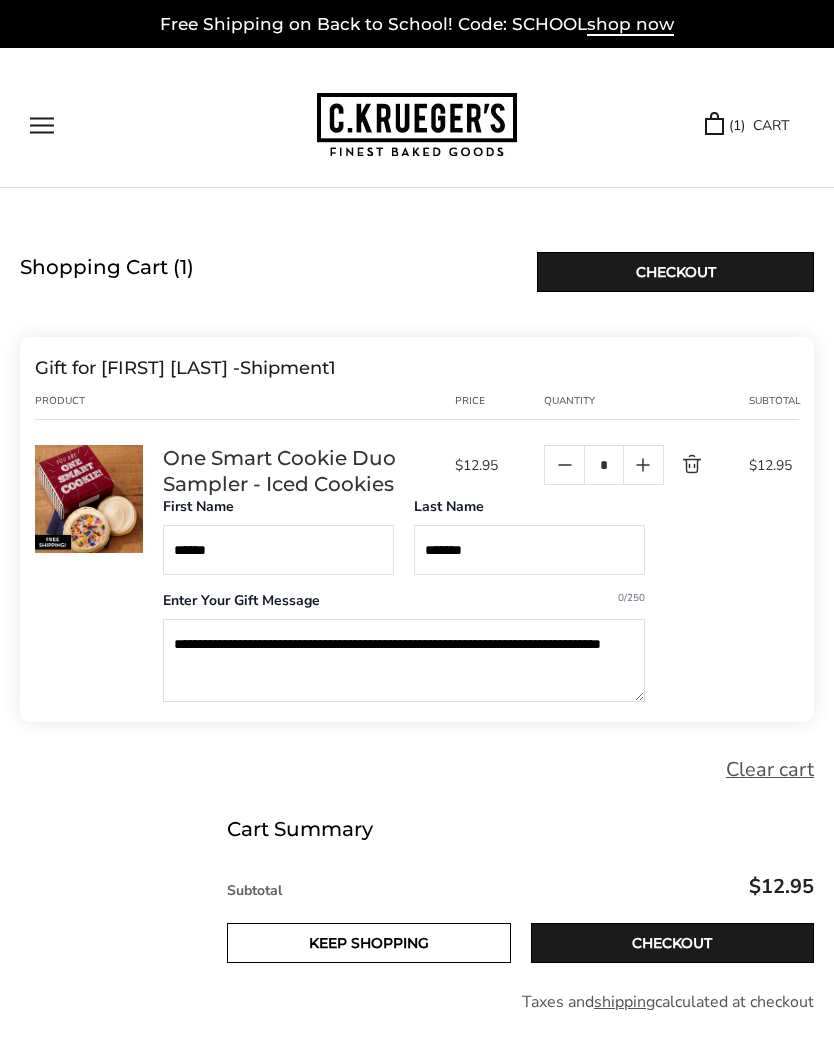scroll, scrollTop: 0, scrollLeft: 0, axis: both 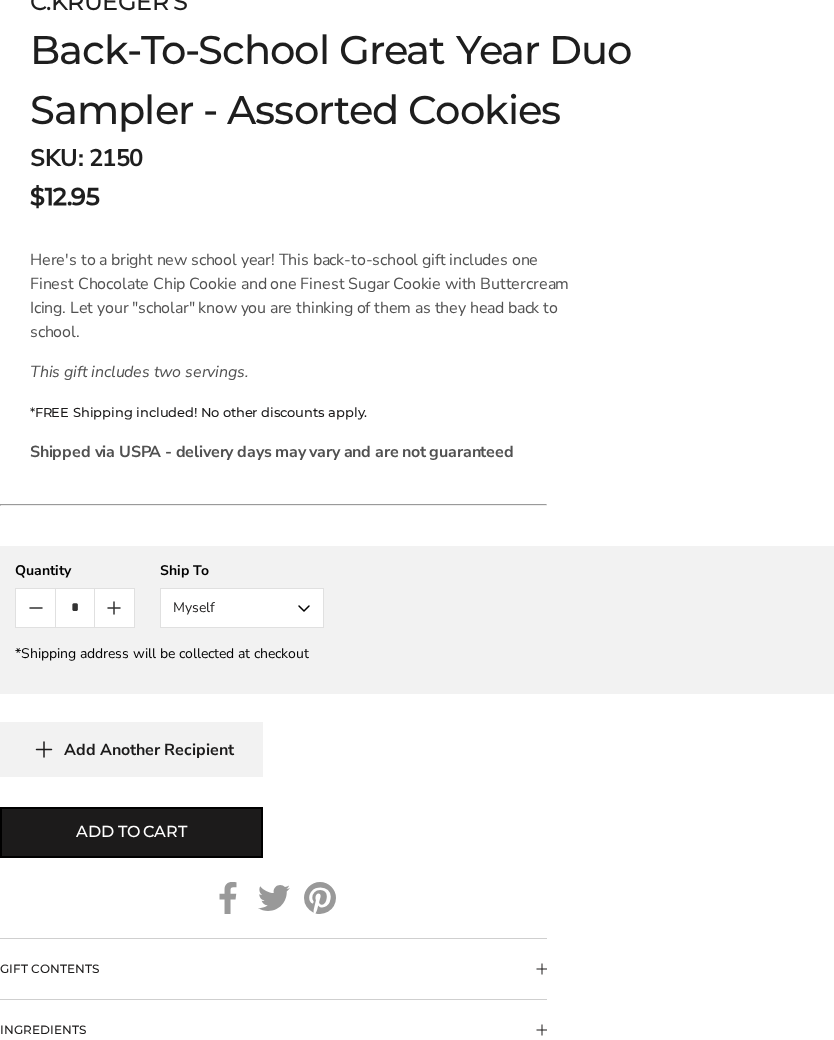 click on "Add to cart" at bounding box center (131, 832) 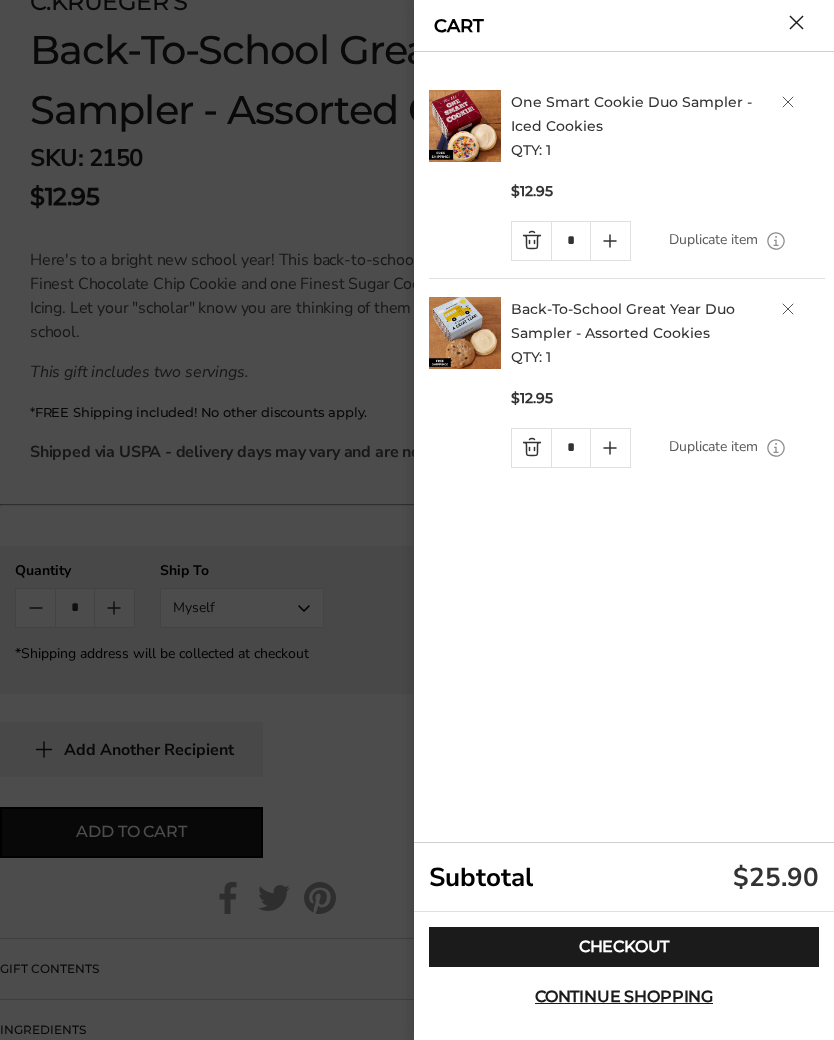 click on "Checkout" at bounding box center (624, 947) 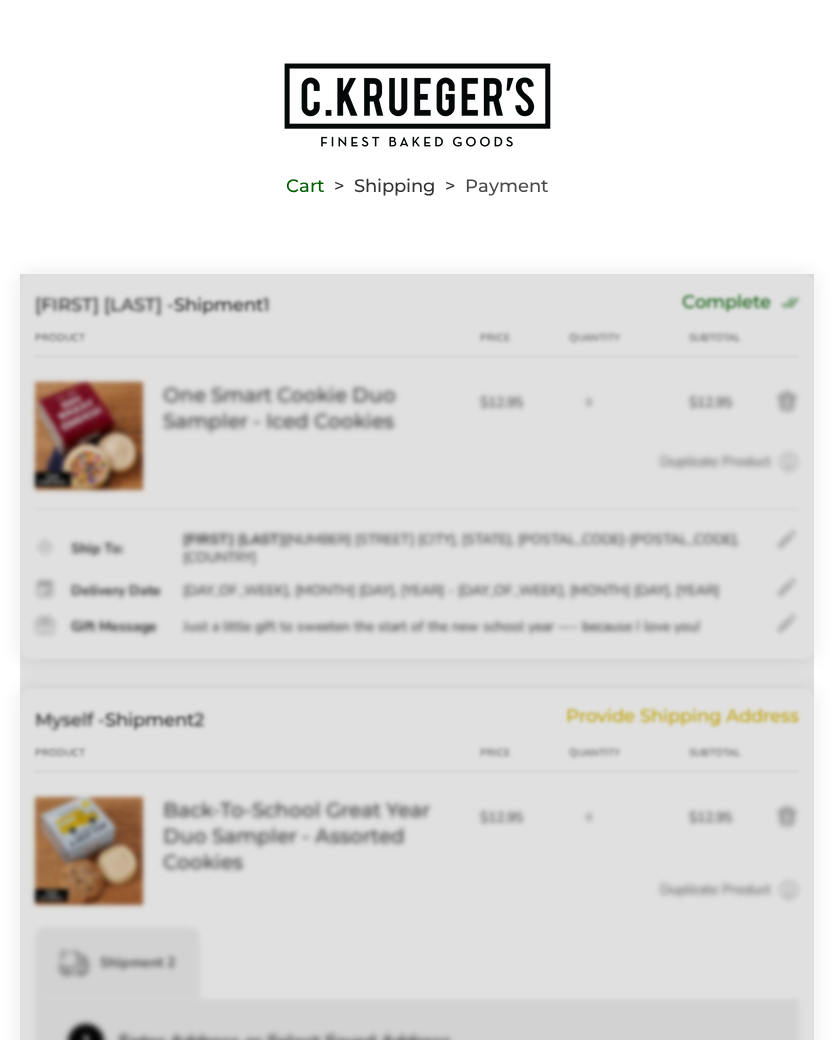 scroll, scrollTop: 1, scrollLeft: 0, axis: vertical 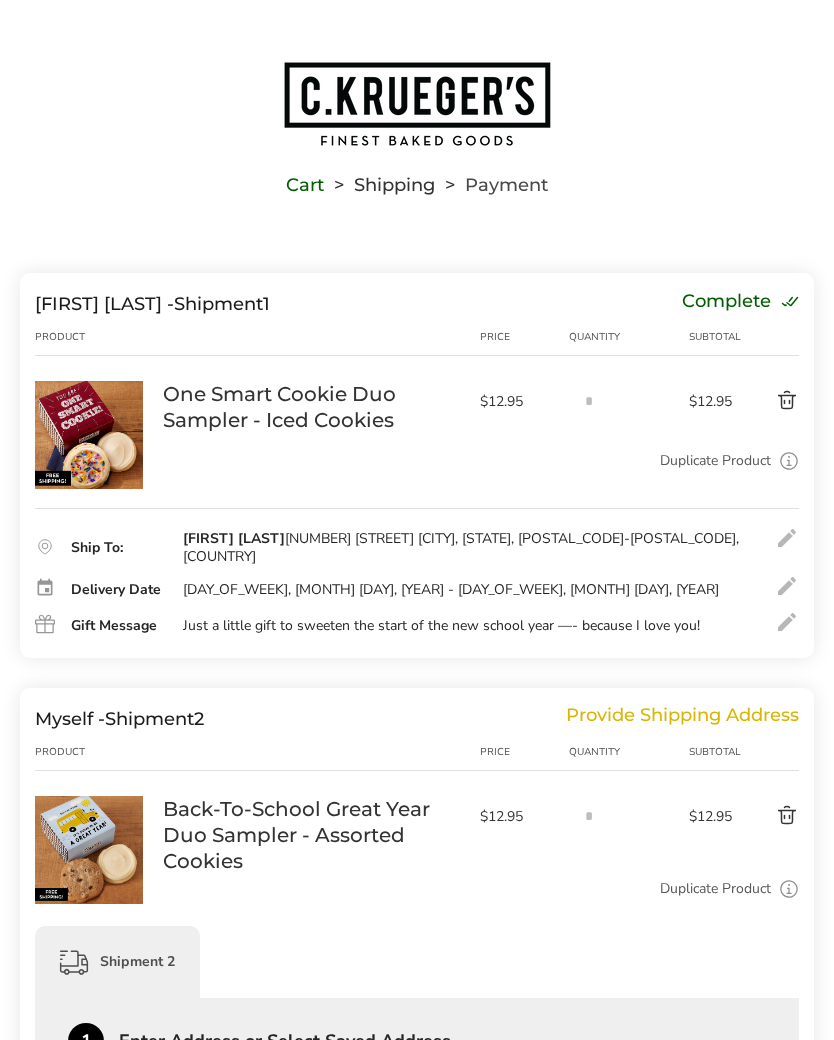 click at bounding box center [769, 401] 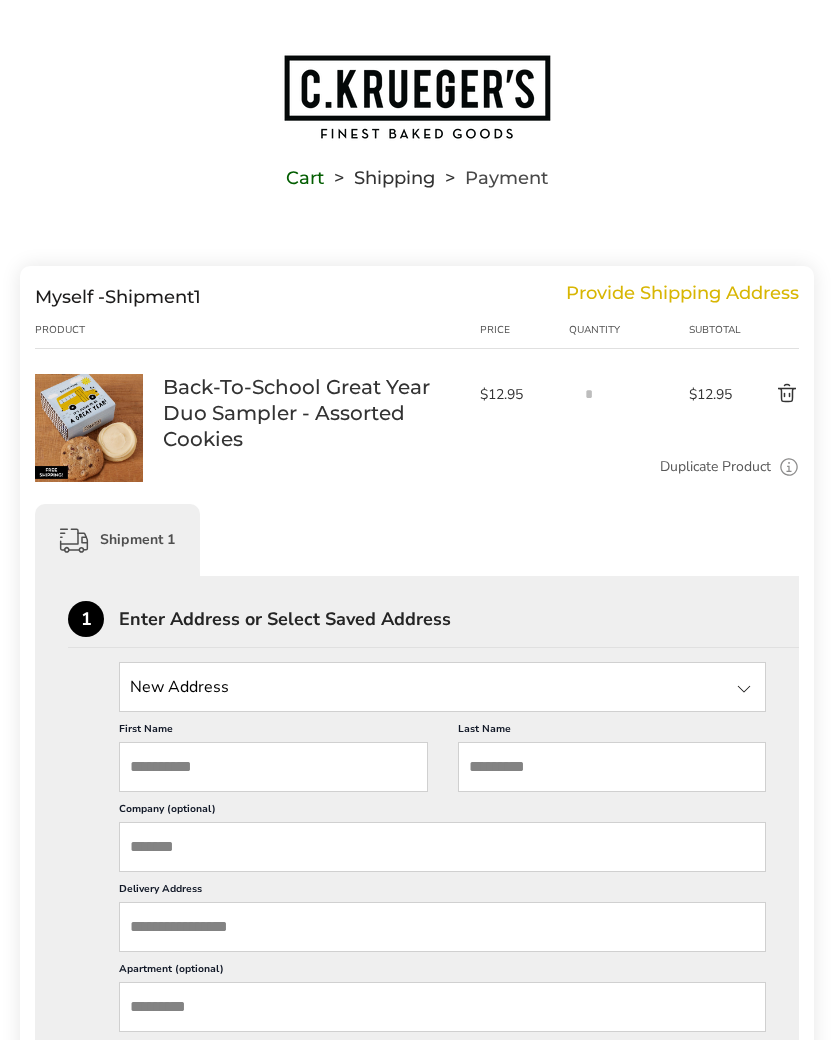 scroll, scrollTop: 7, scrollLeft: 0, axis: vertical 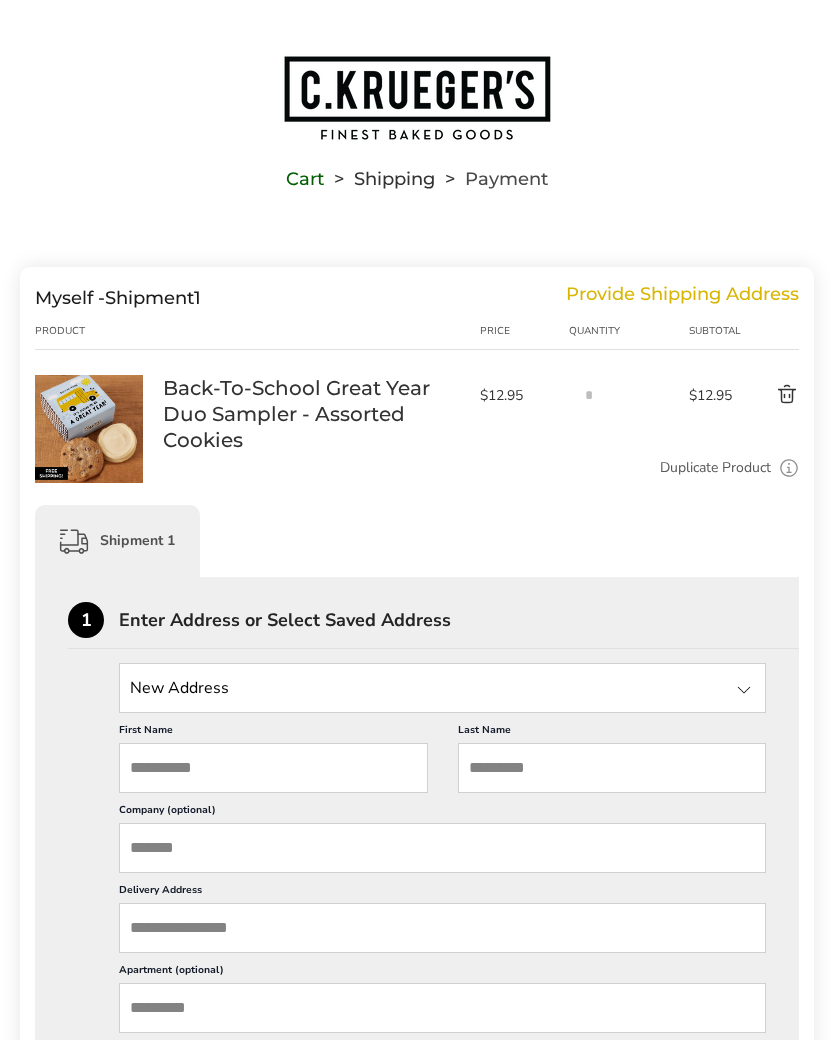 click on "First Name" at bounding box center [273, 768] 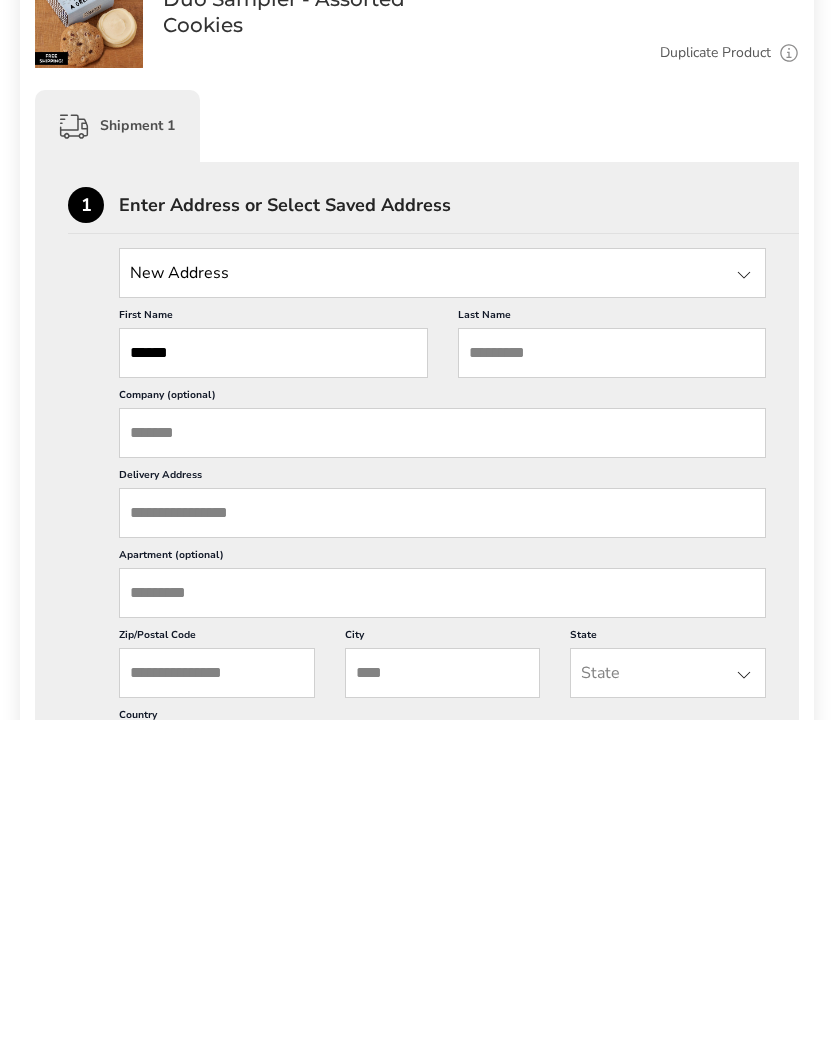type on "******" 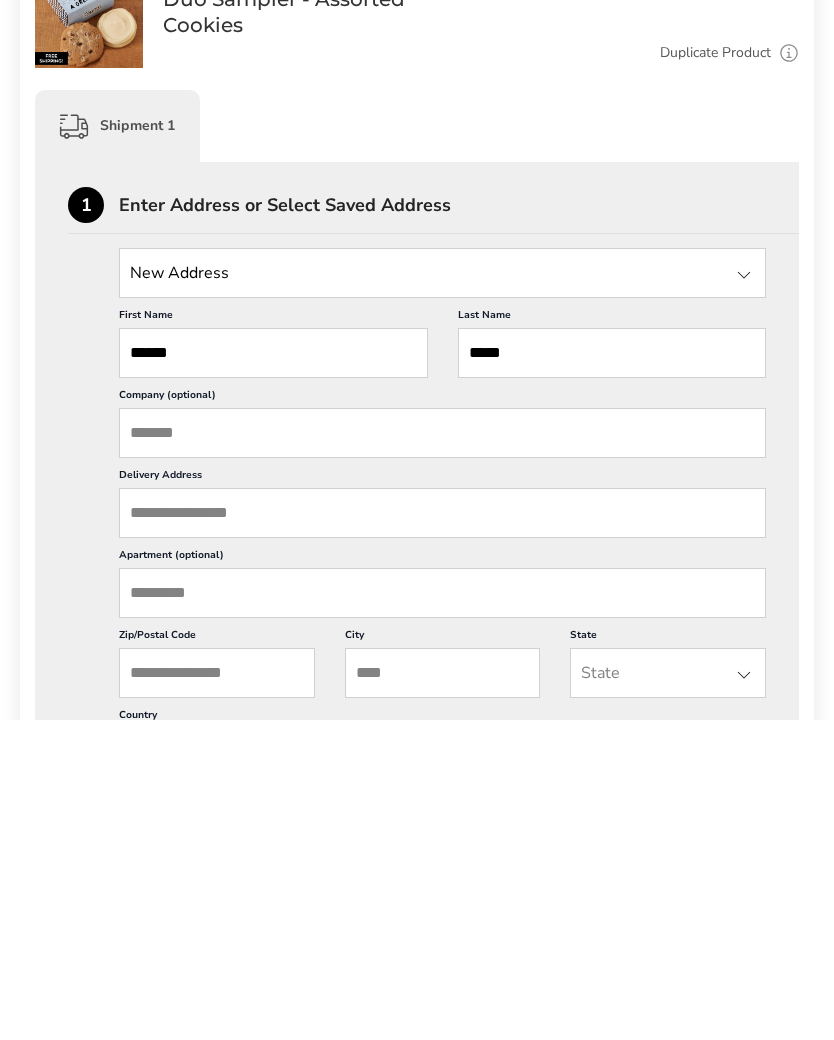 type on "*****" 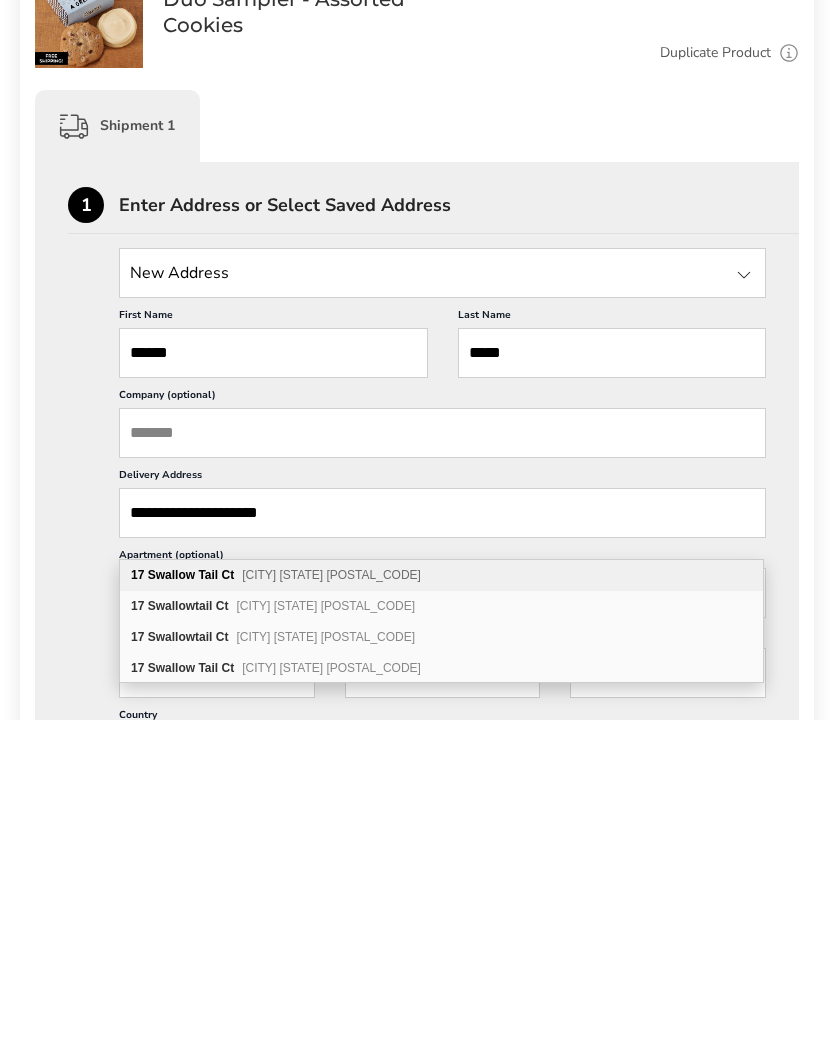 click on "[NUMBER] [STREET] [CITY] [STATE] [POSTAL_CODE]" at bounding box center [441, 895] 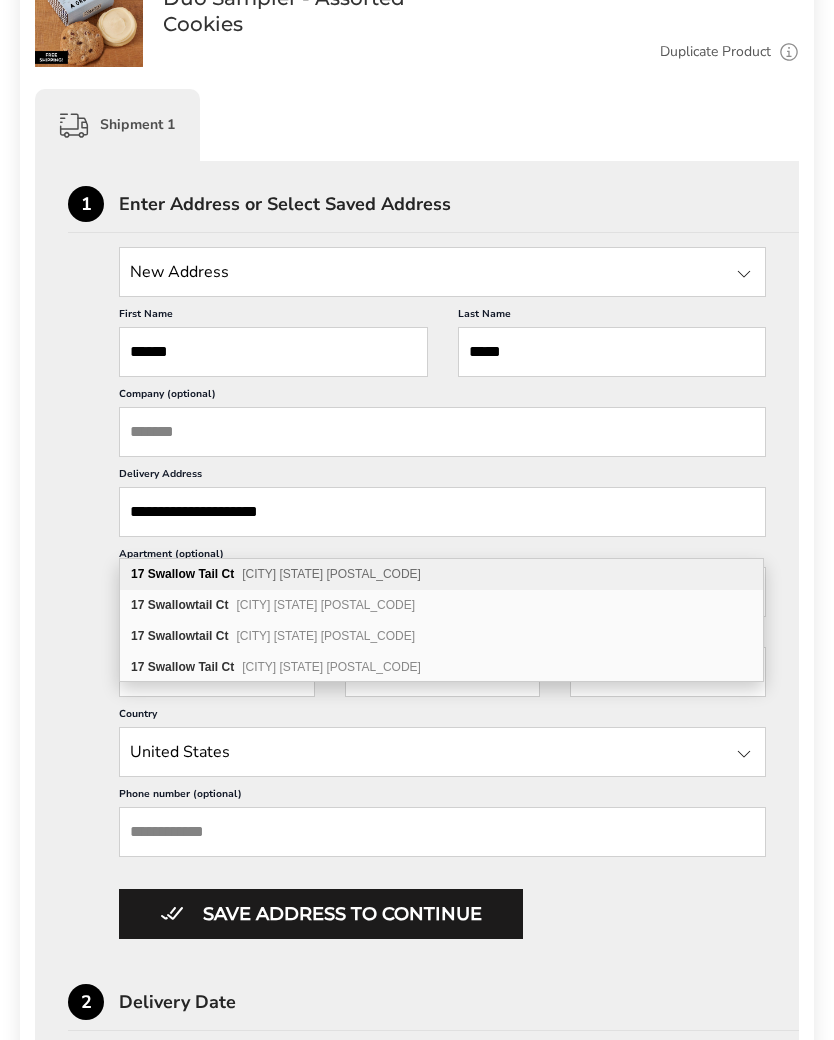 type on "**********" 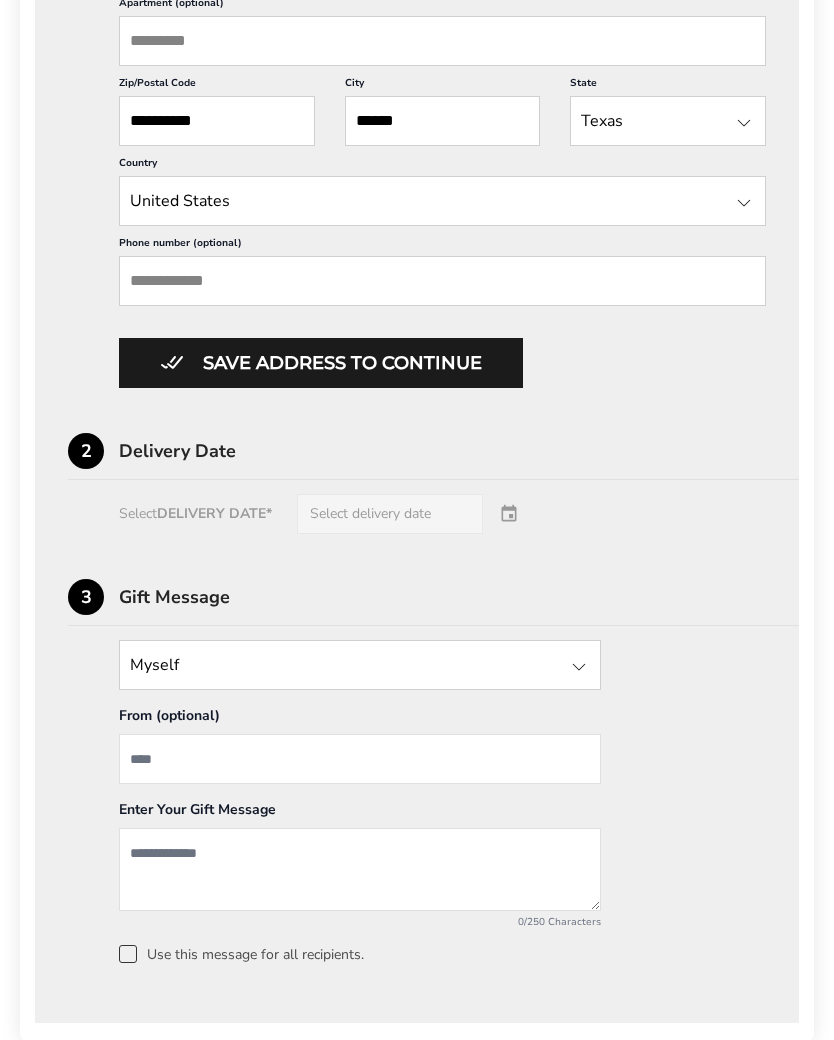 scroll, scrollTop: 990, scrollLeft: 0, axis: vertical 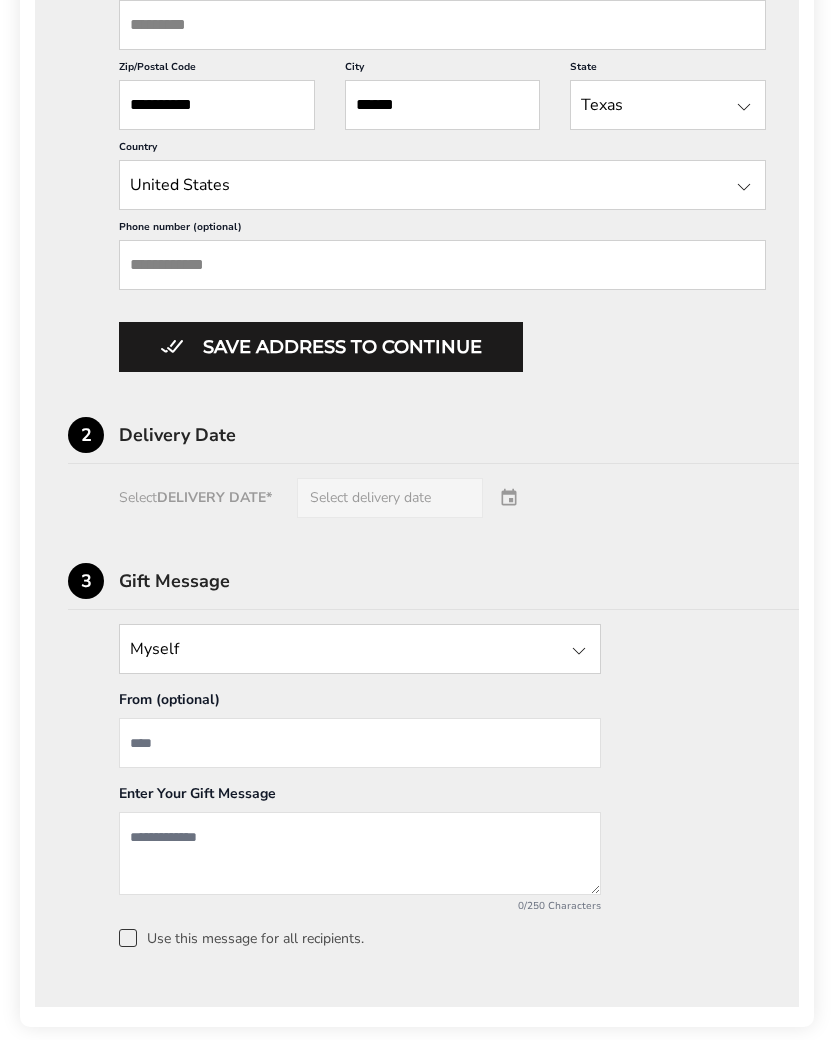 click on "Save address to continue" at bounding box center (321, 347) 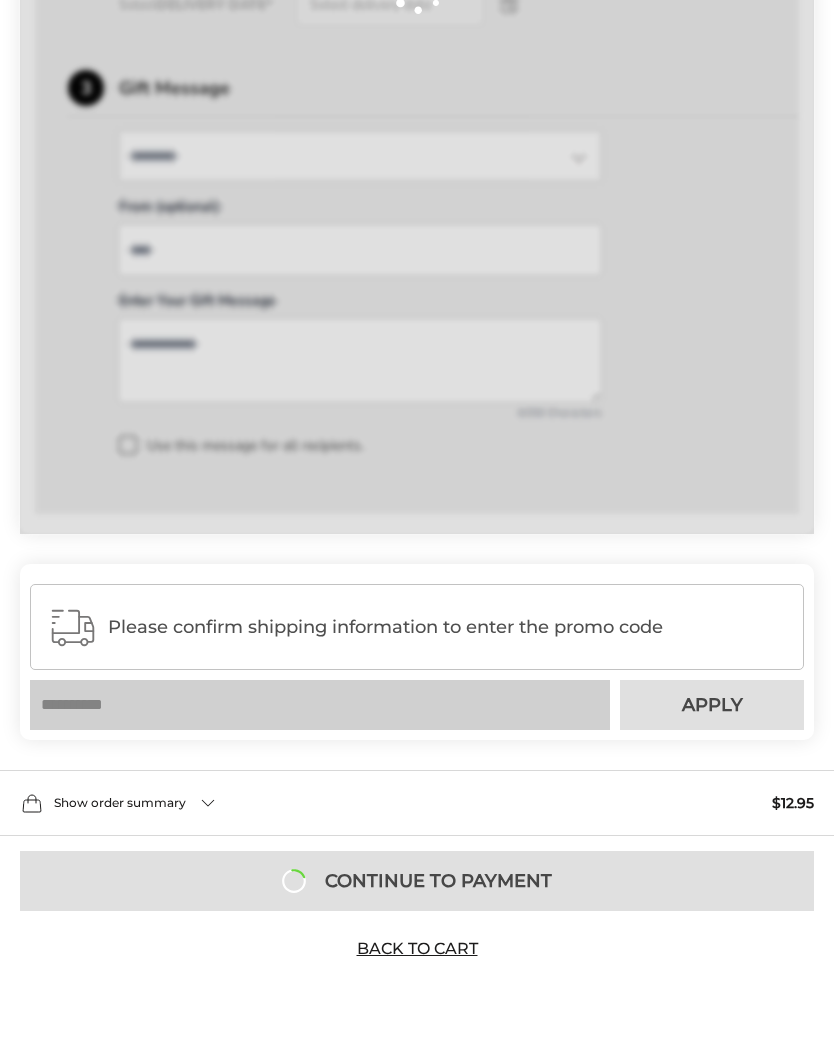 scroll, scrollTop: 822, scrollLeft: 0, axis: vertical 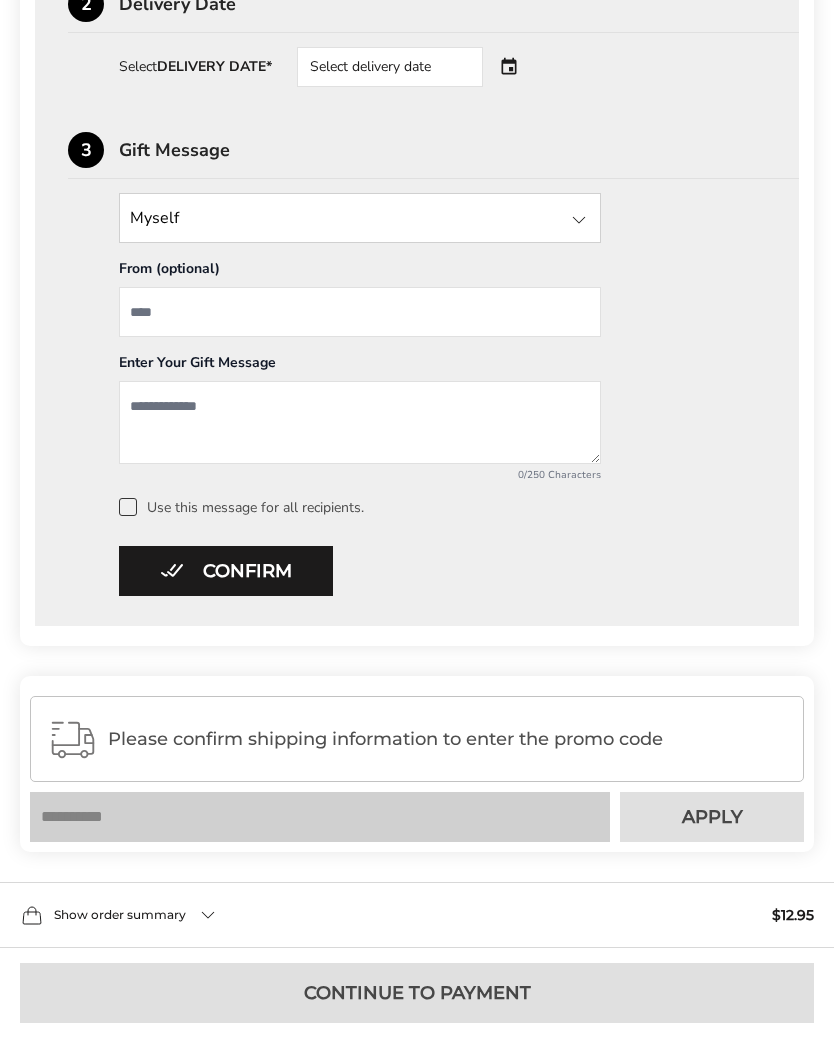 click on "Select delivery date" at bounding box center [418, 67] 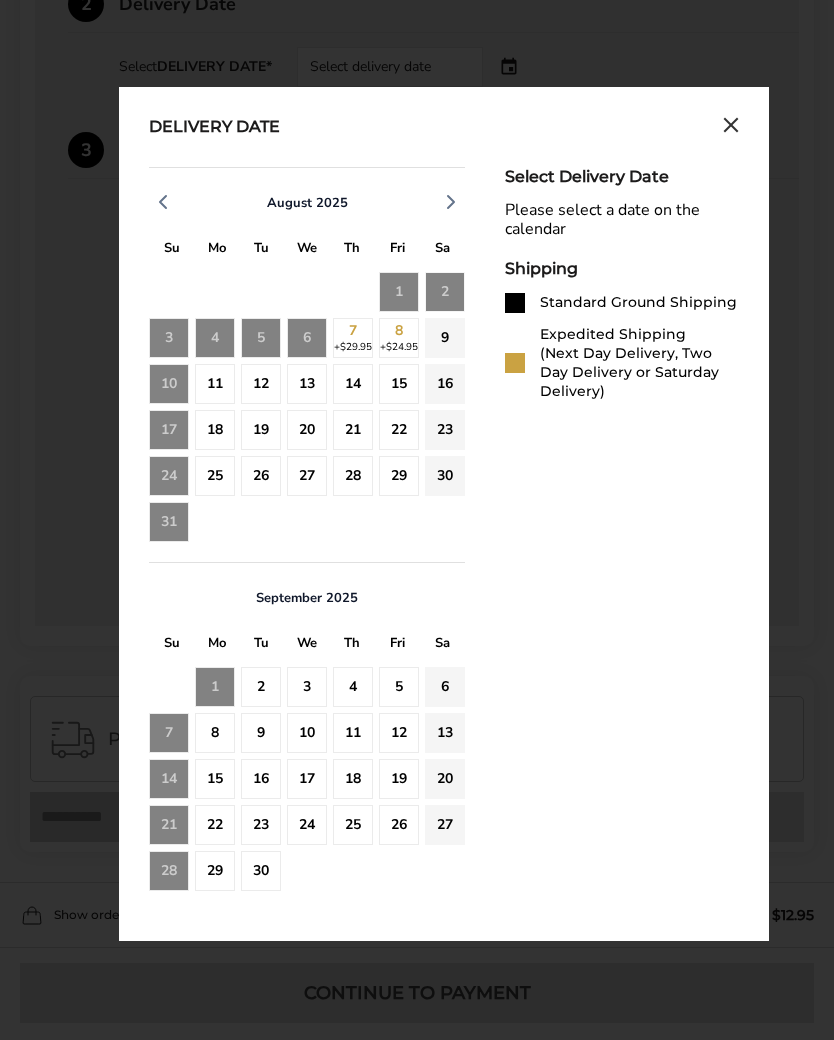 click on "11" 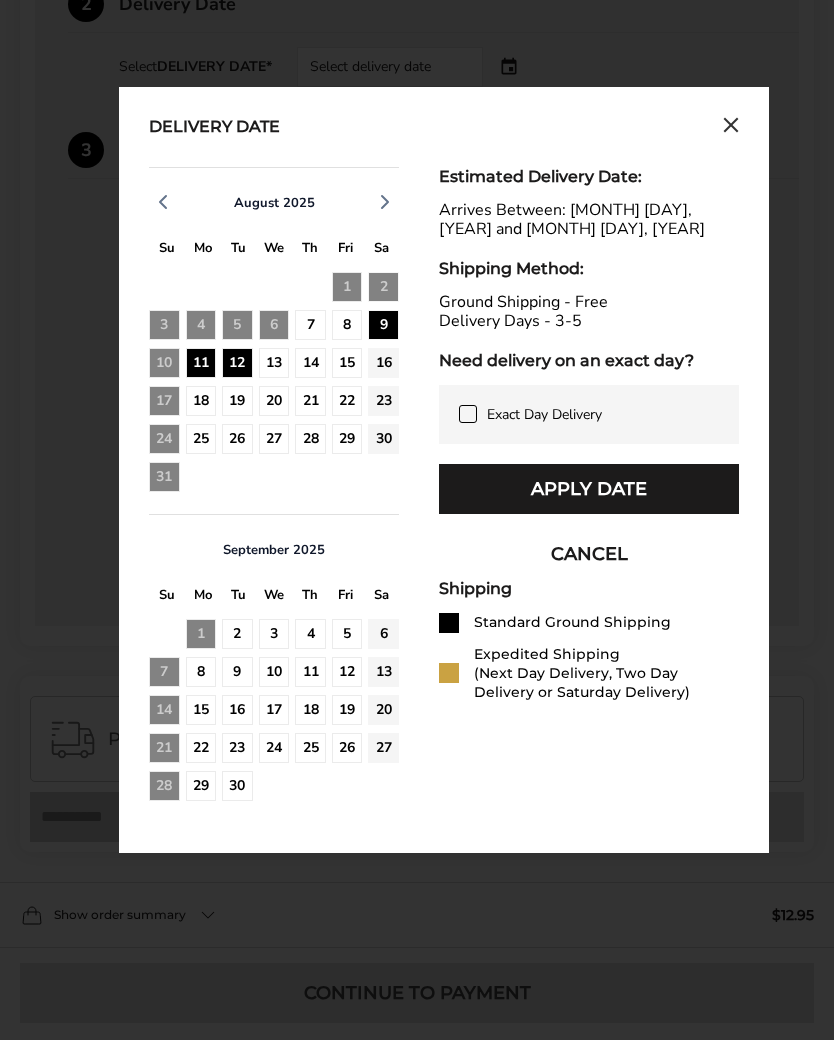 click on "Delivery Date" at bounding box center (444, 128) 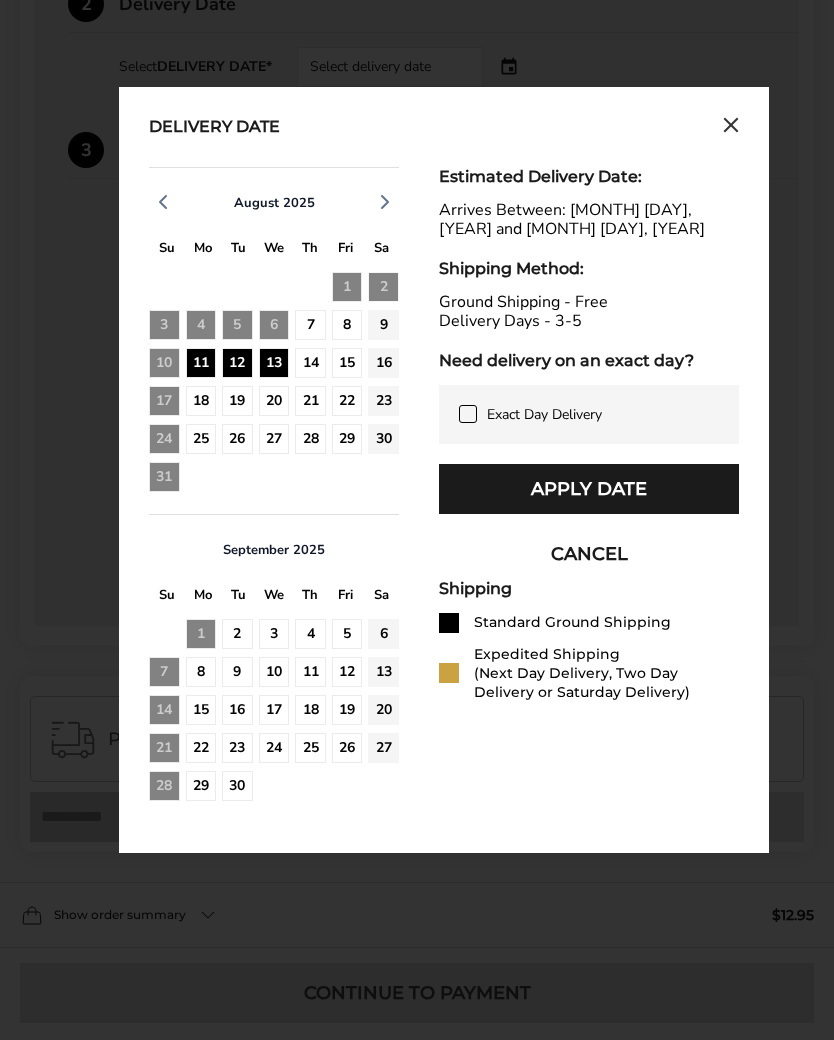 click on "Apply Date" at bounding box center (589, 489) 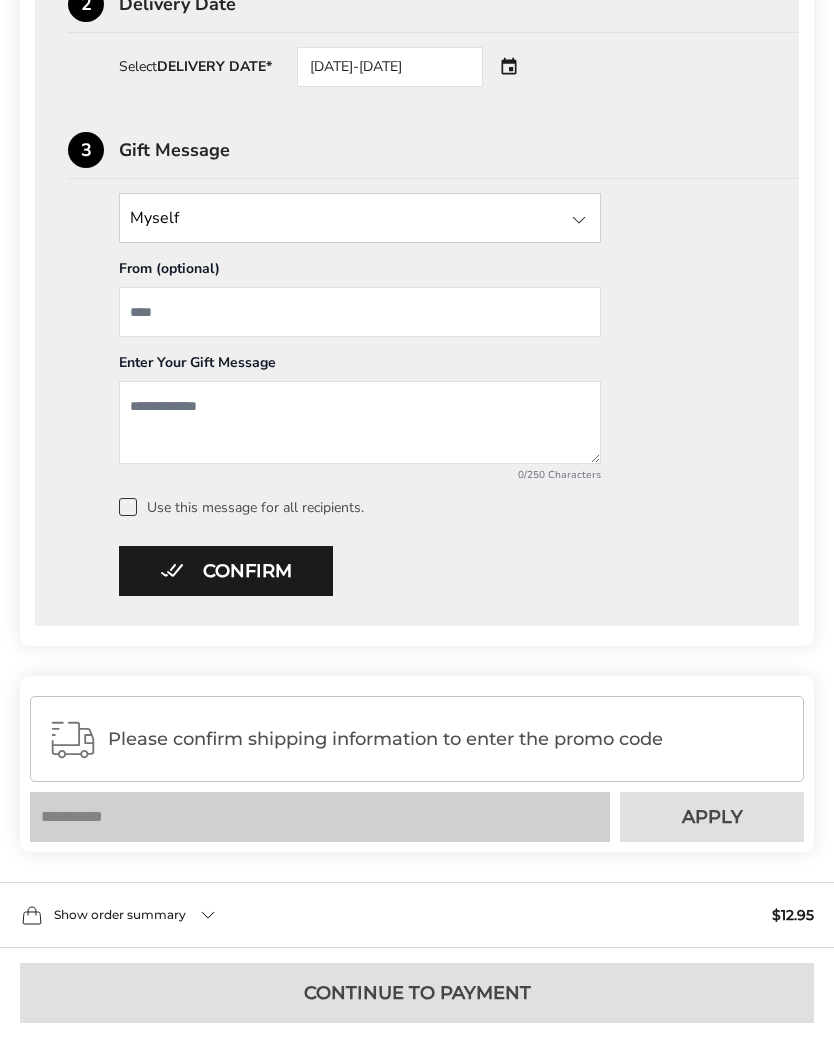 click at bounding box center [360, 312] 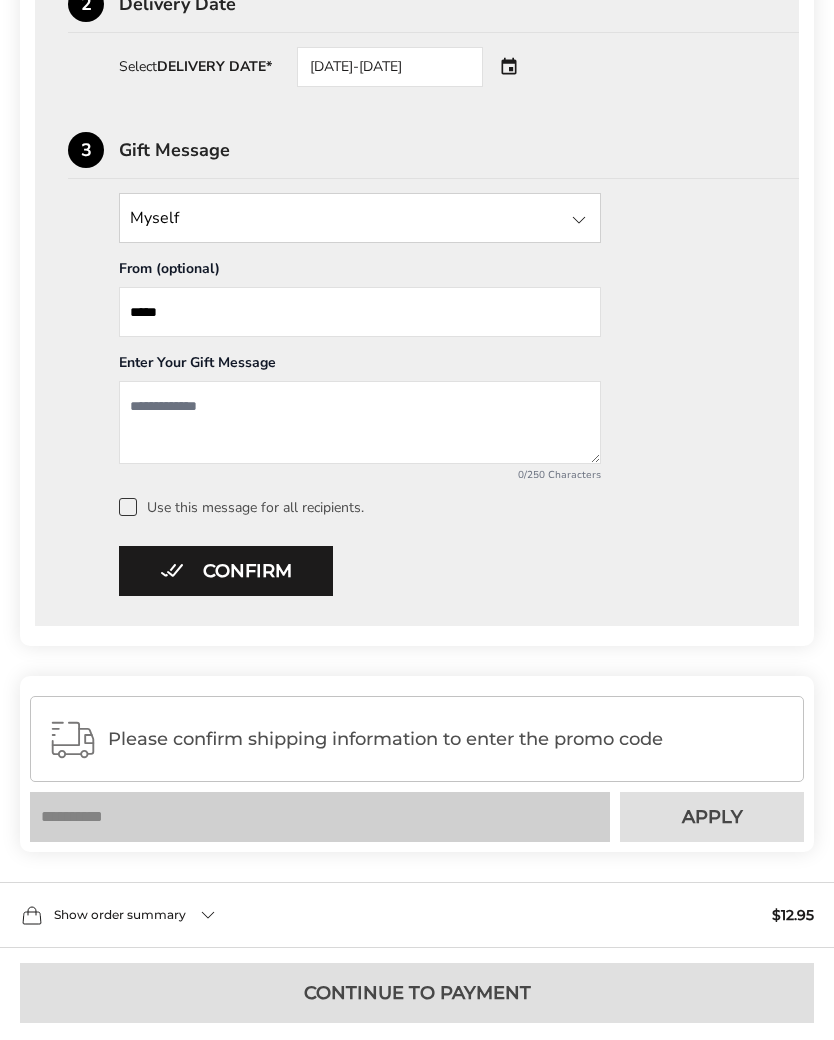 type on "*****" 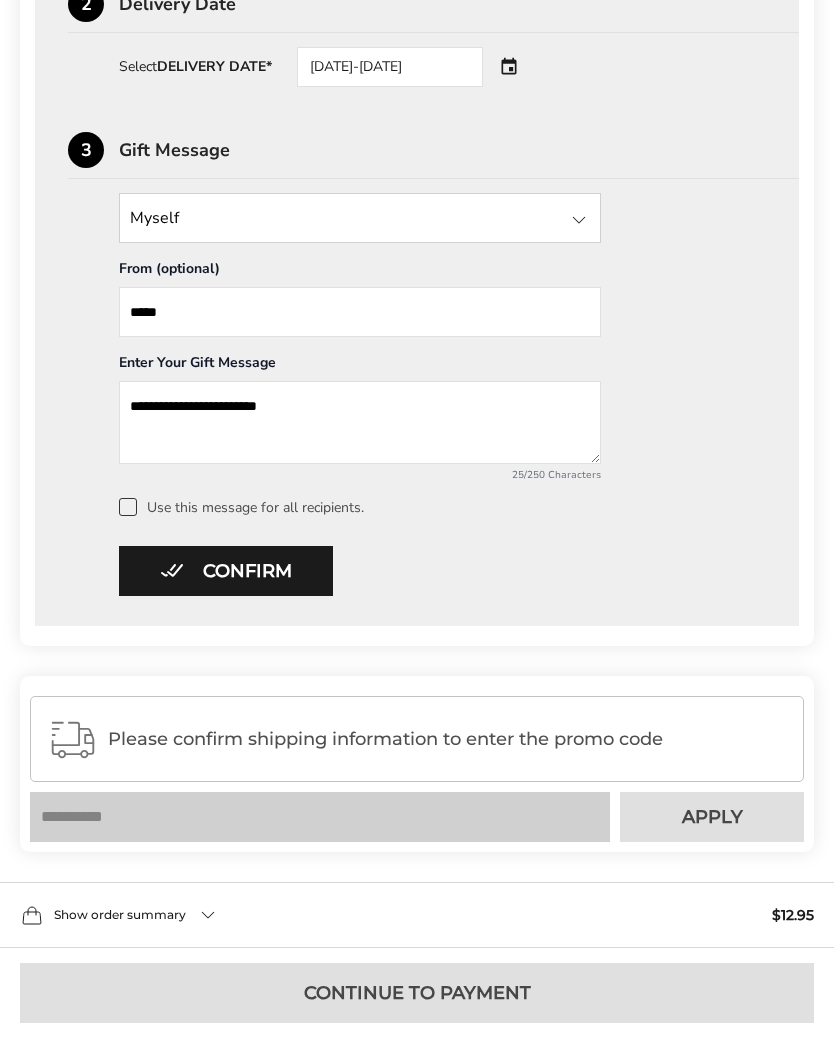 click on "**********" at bounding box center (417, 262) 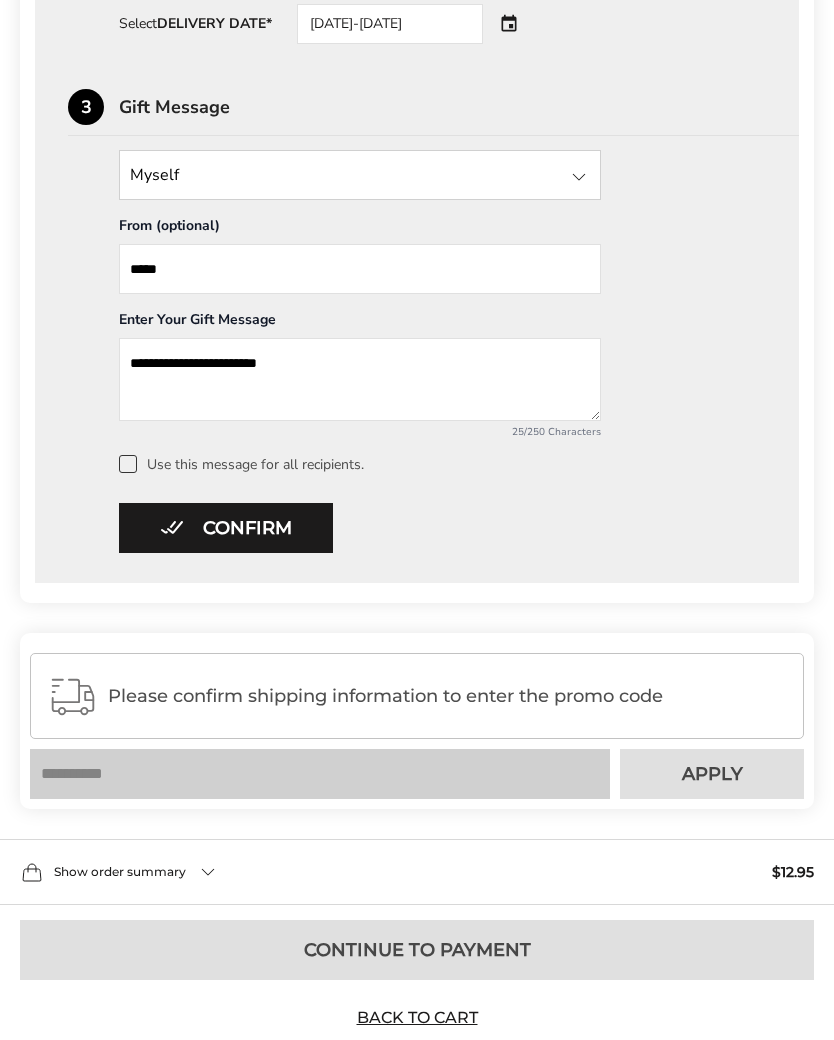 scroll, scrollTop: 895, scrollLeft: 0, axis: vertical 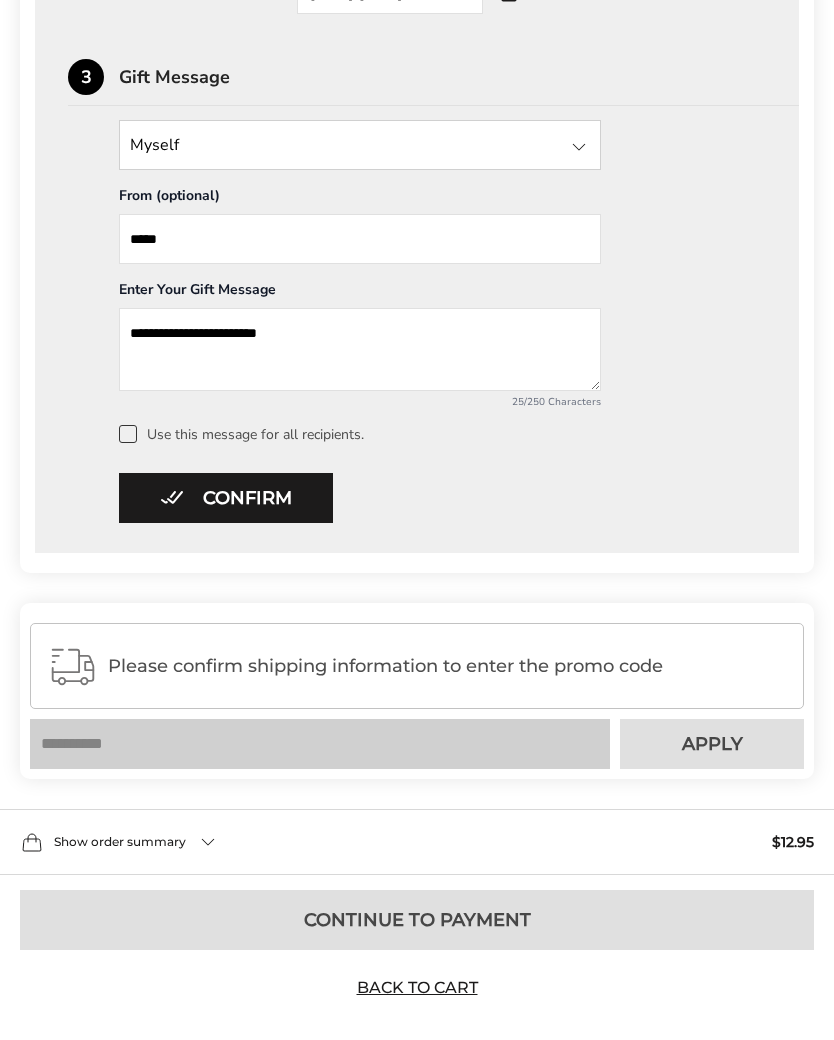 click on "**********" at bounding box center (360, 349) 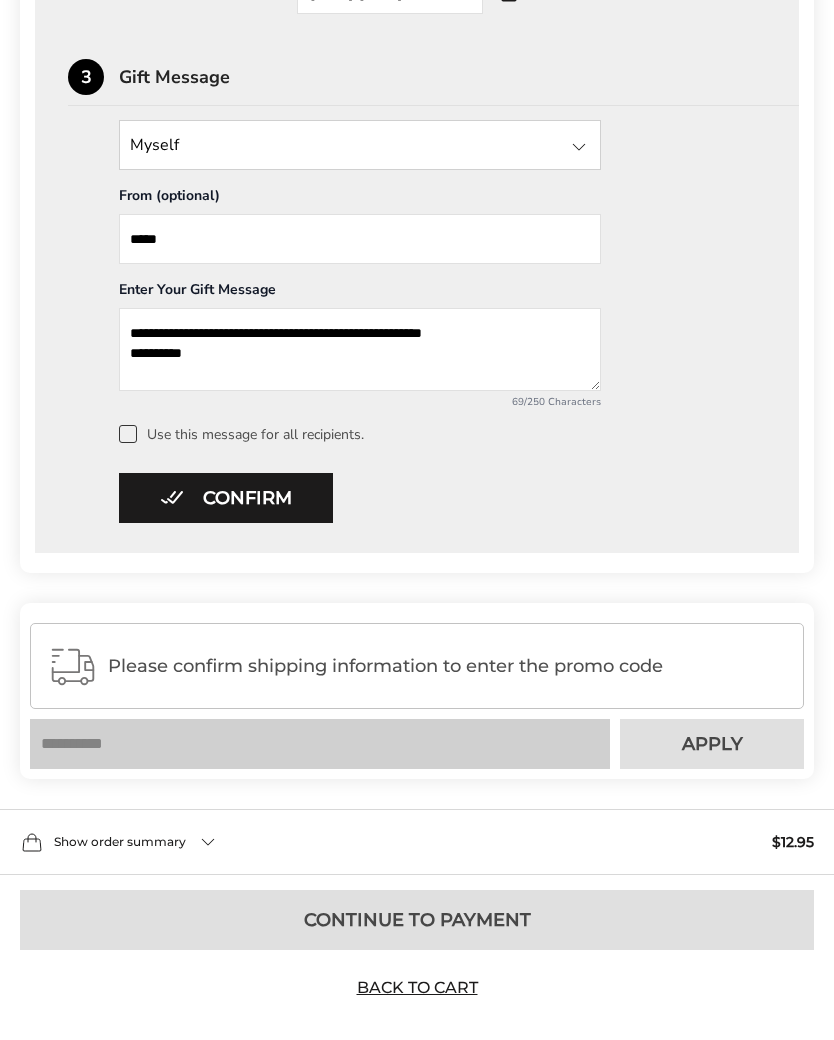 click on "**********" at bounding box center (360, 349) 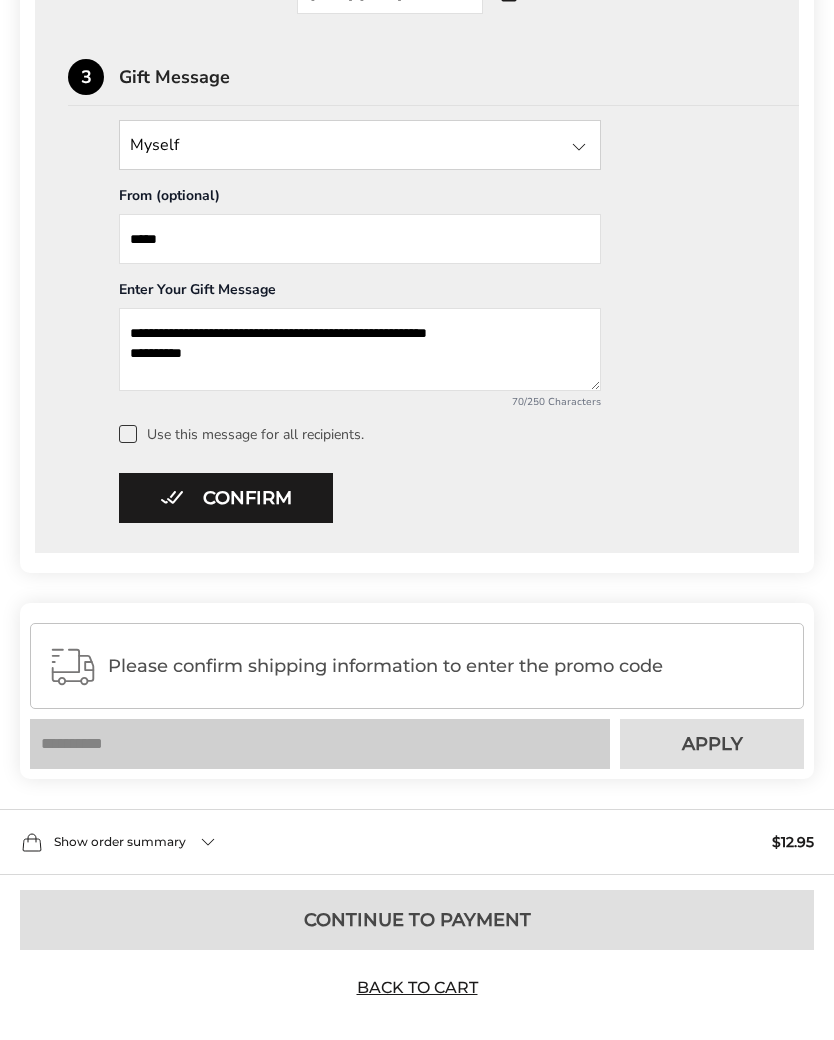 click on "**********" at bounding box center (360, 349) 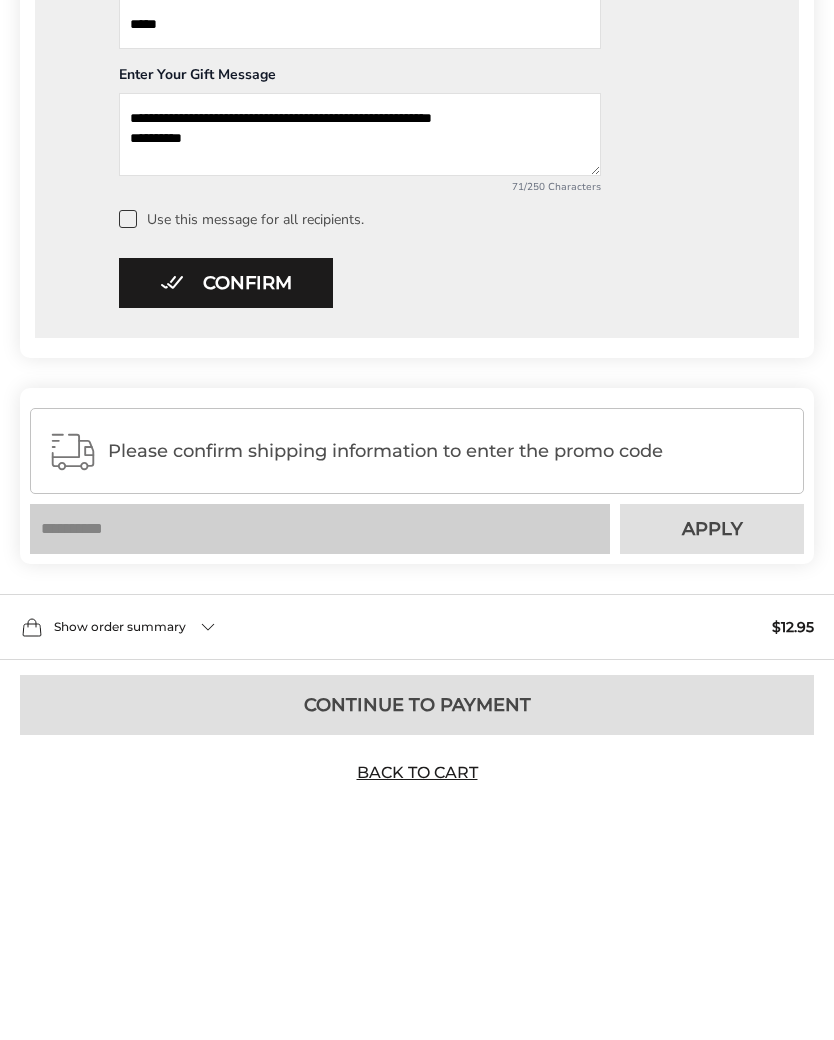 type on "**********" 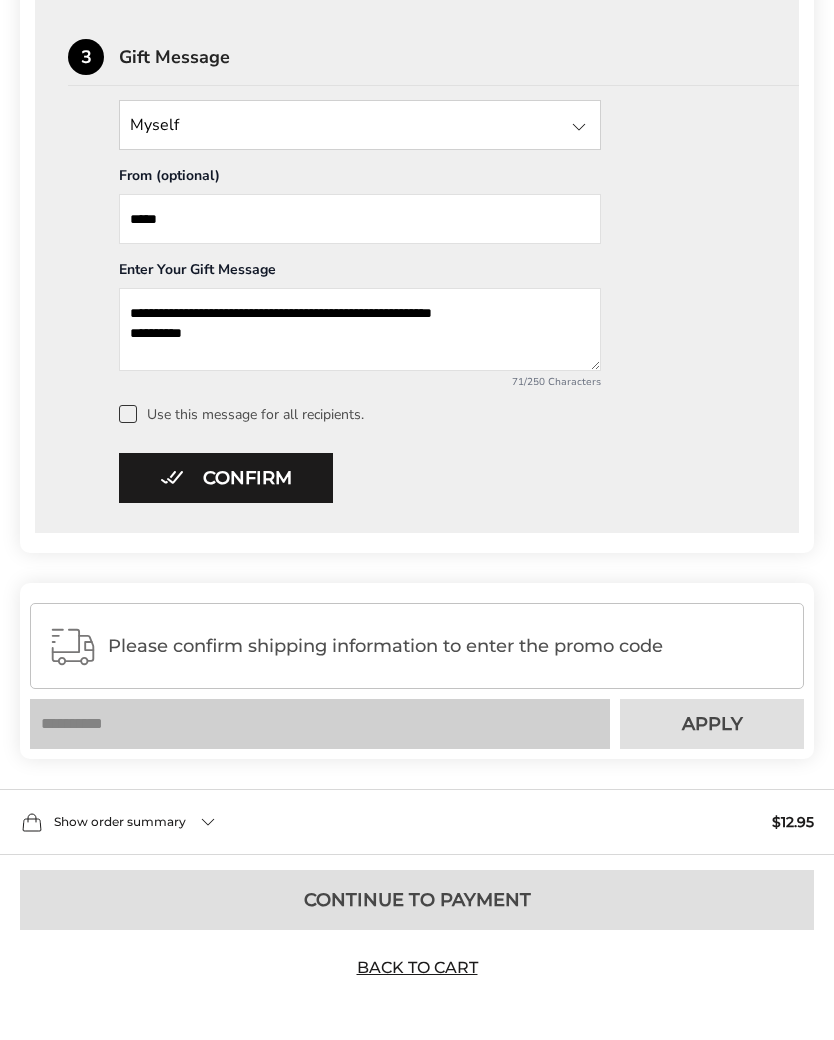 click on "Confirm" at bounding box center [226, 478] 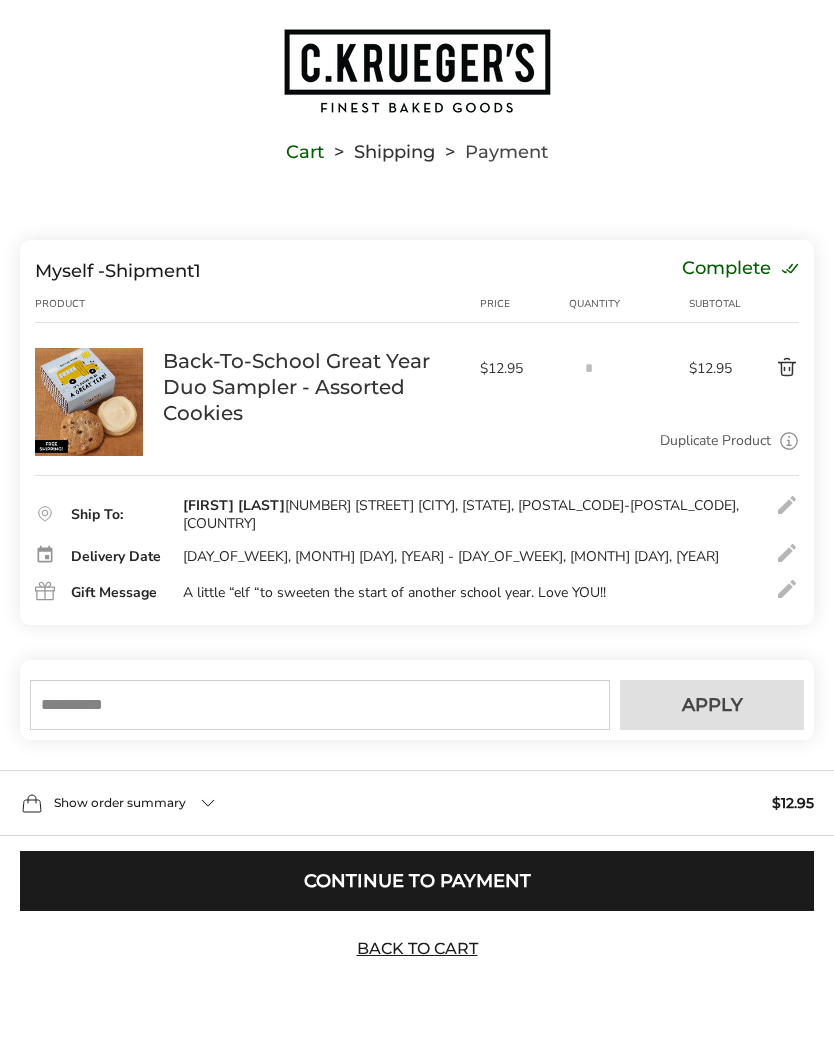 scroll, scrollTop: 40, scrollLeft: 0, axis: vertical 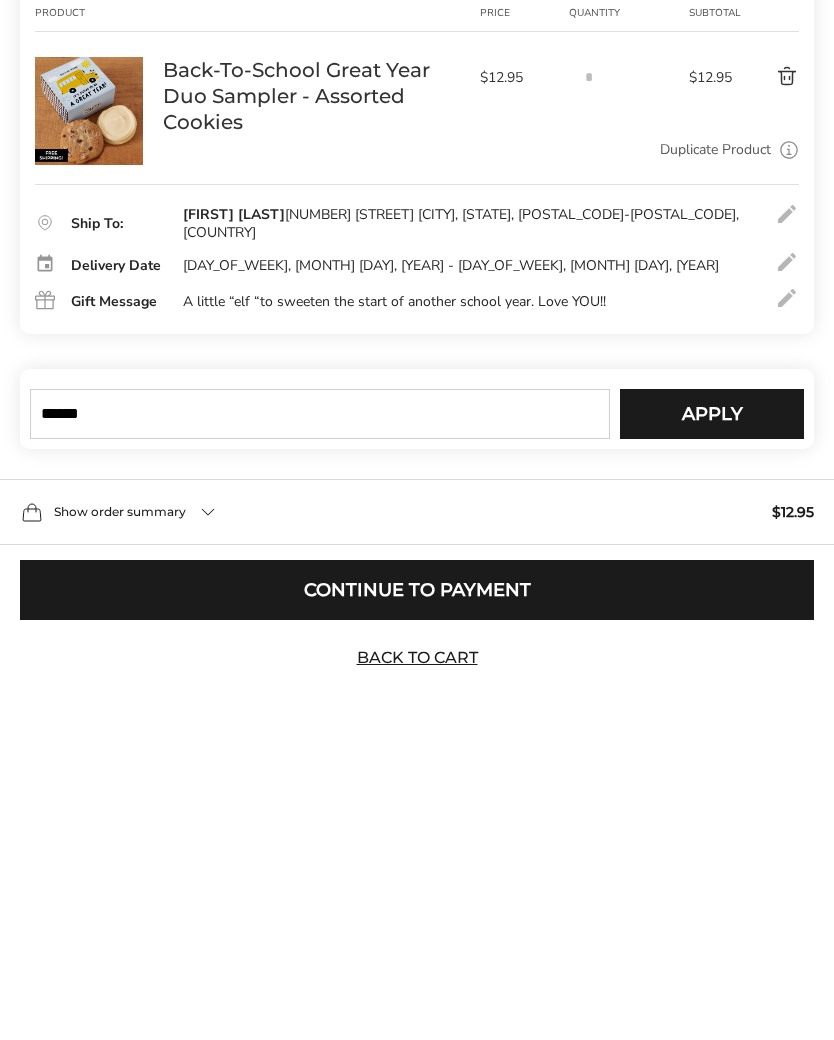 type on "******" 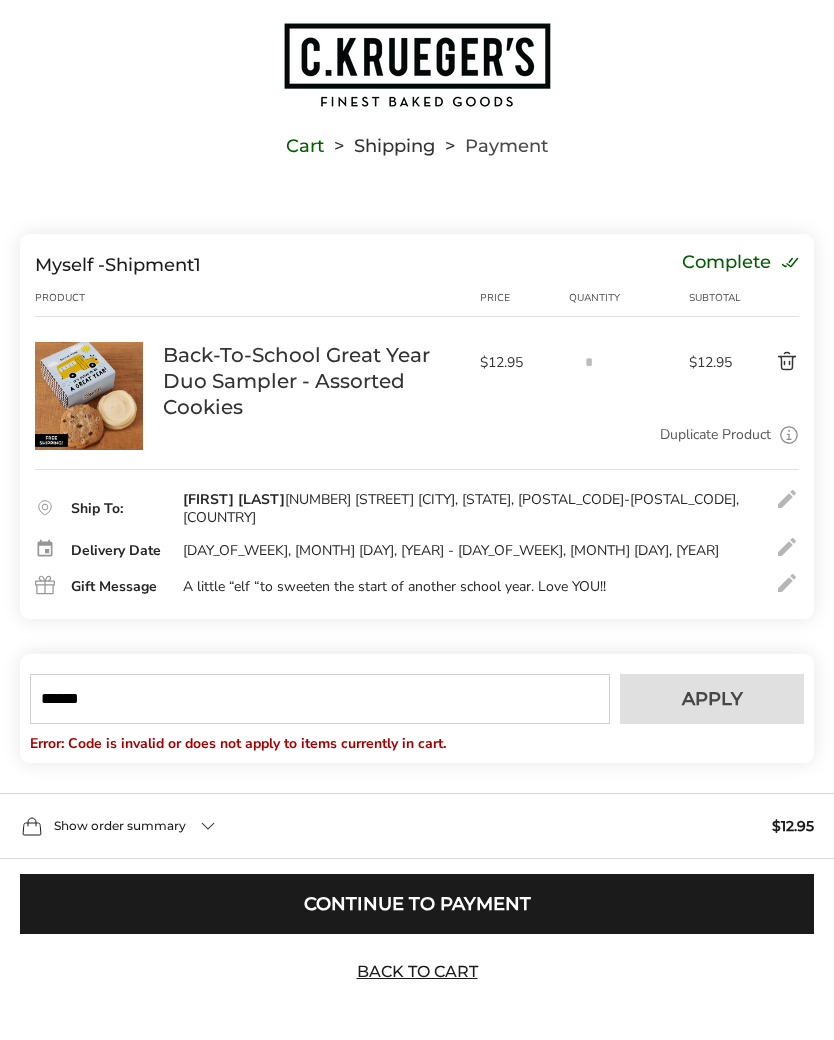 type 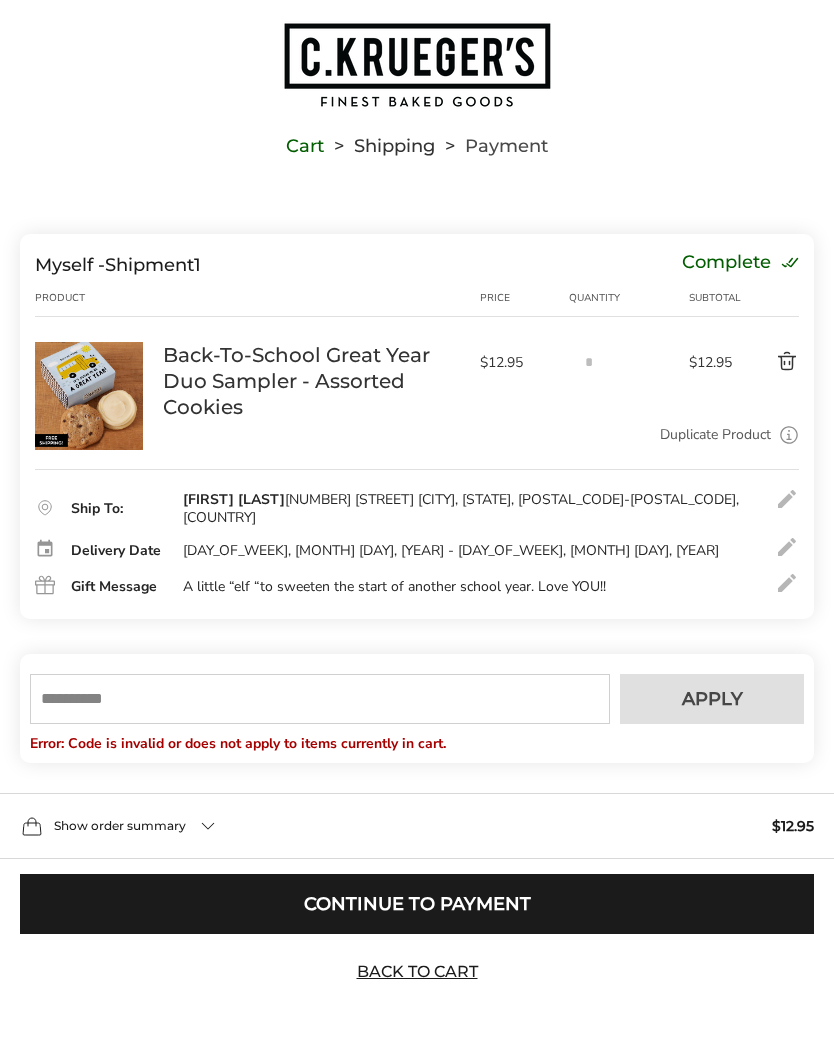 click on "Show order summary [PRICE]" at bounding box center [417, 826] 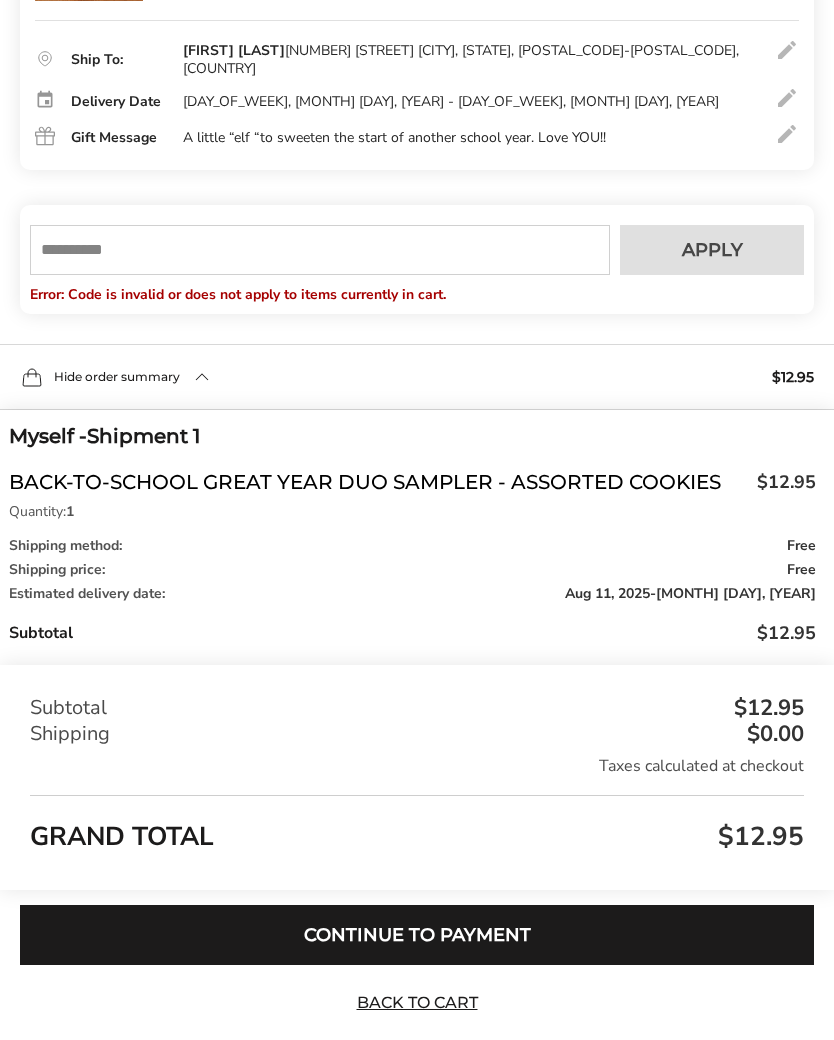 scroll, scrollTop: 548, scrollLeft: 0, axis: vertical 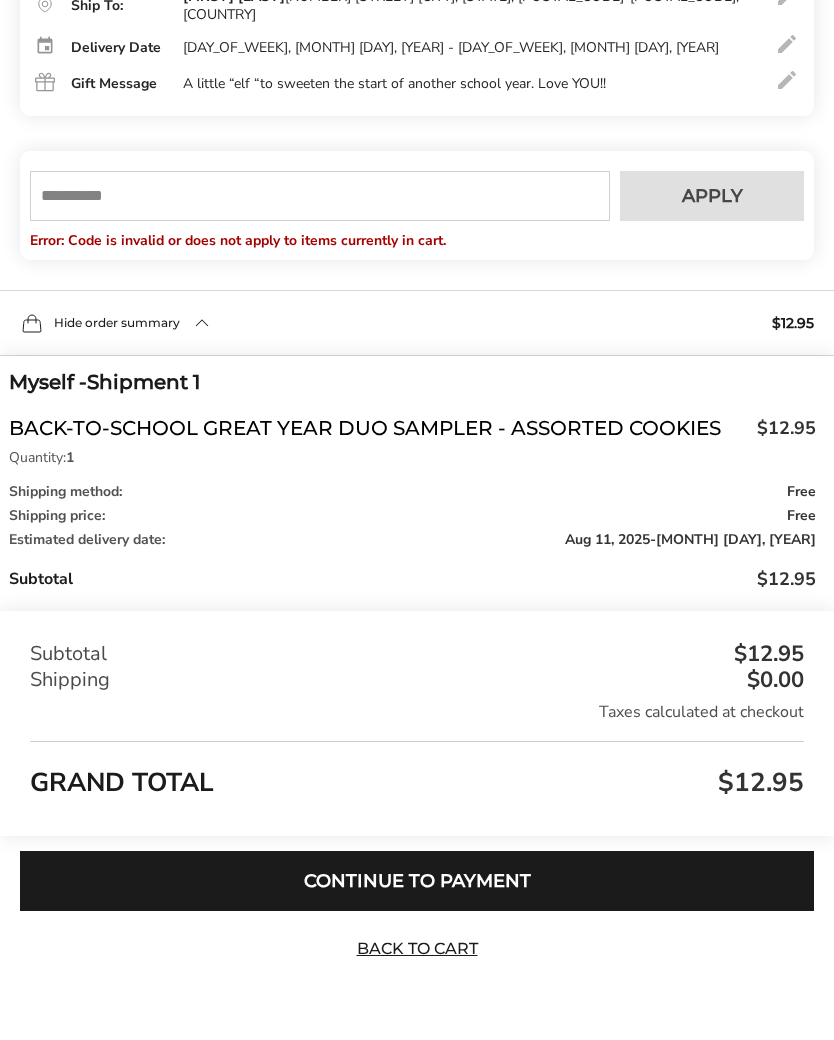 click on "Continue to Payment" at bounding box center (417, 881) 